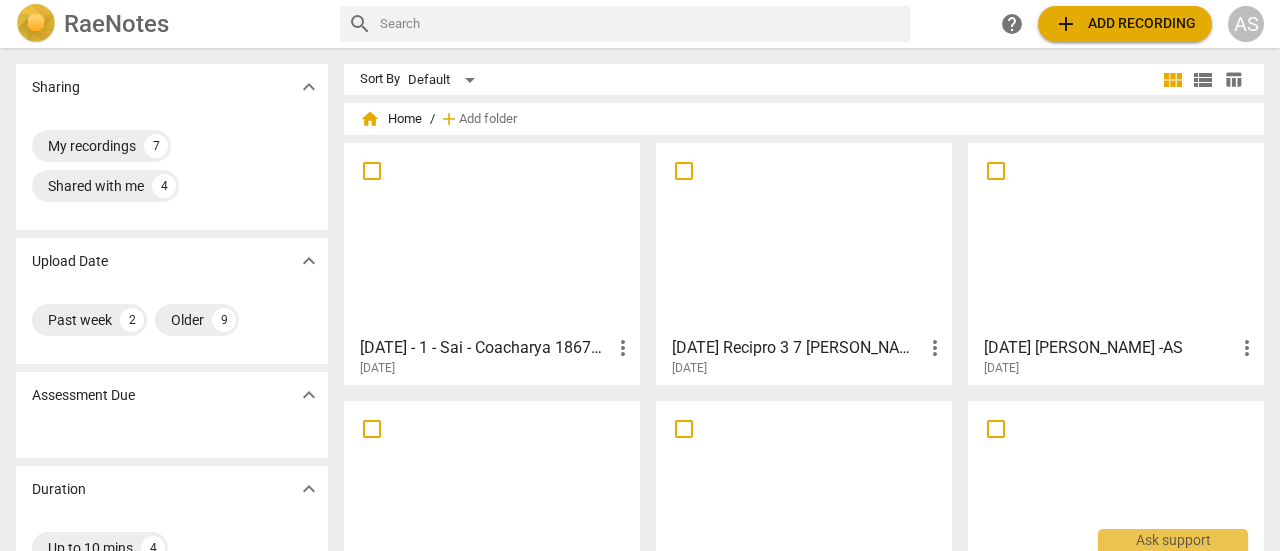 scroll, scrollTop: 0, scrollLeft: 0, axis: both 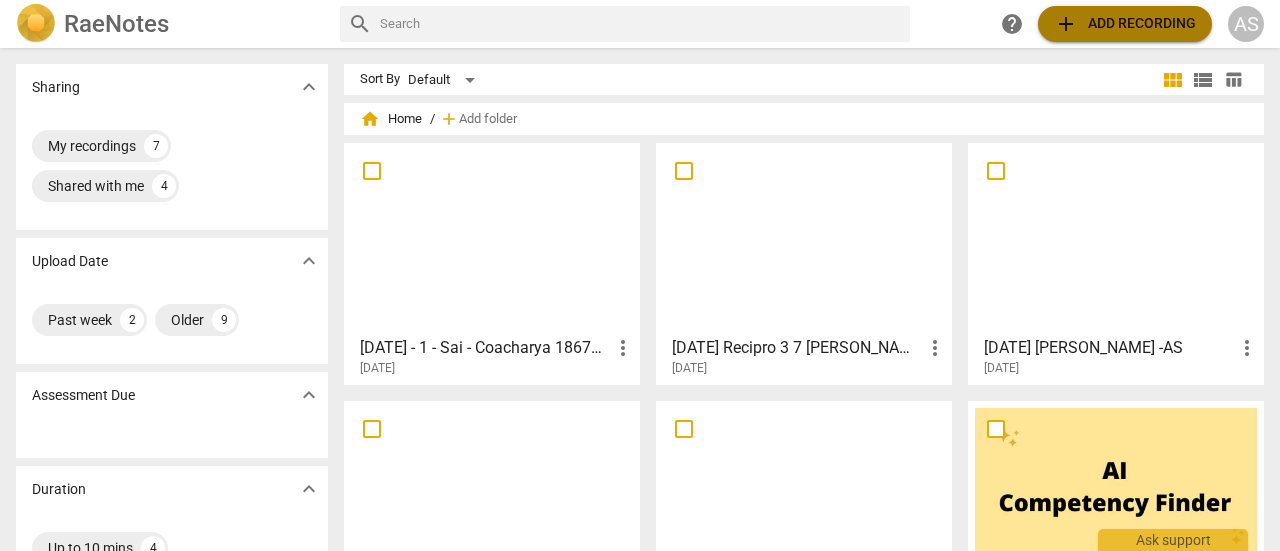 click on "add   Add recording" at bounding box center (1125, 24) 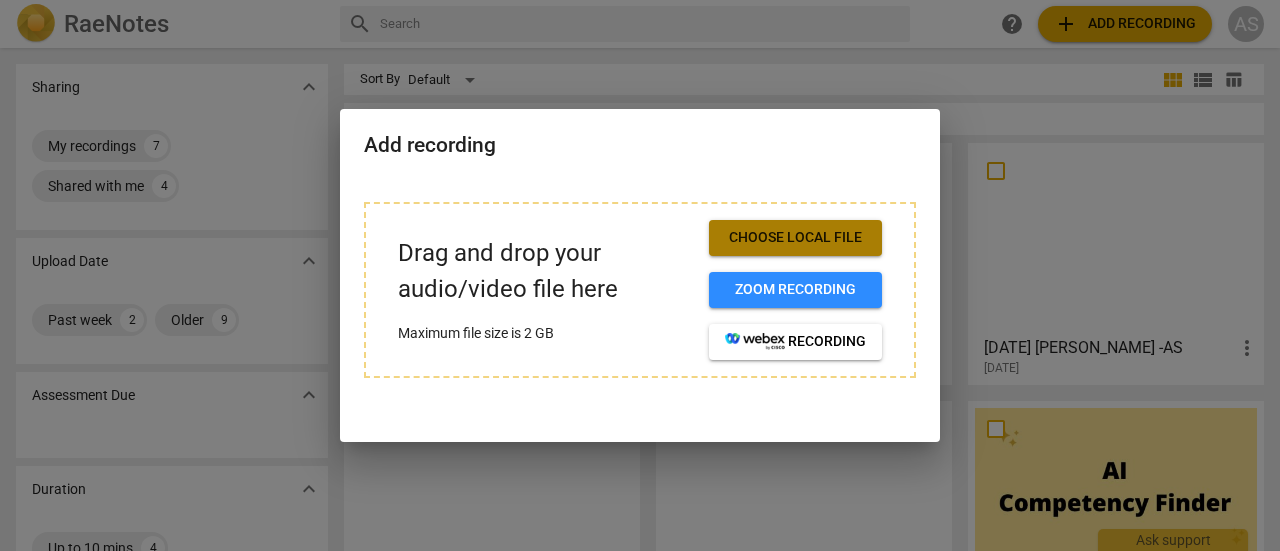 click on "Choose local file" at bounding box center [795, 238] 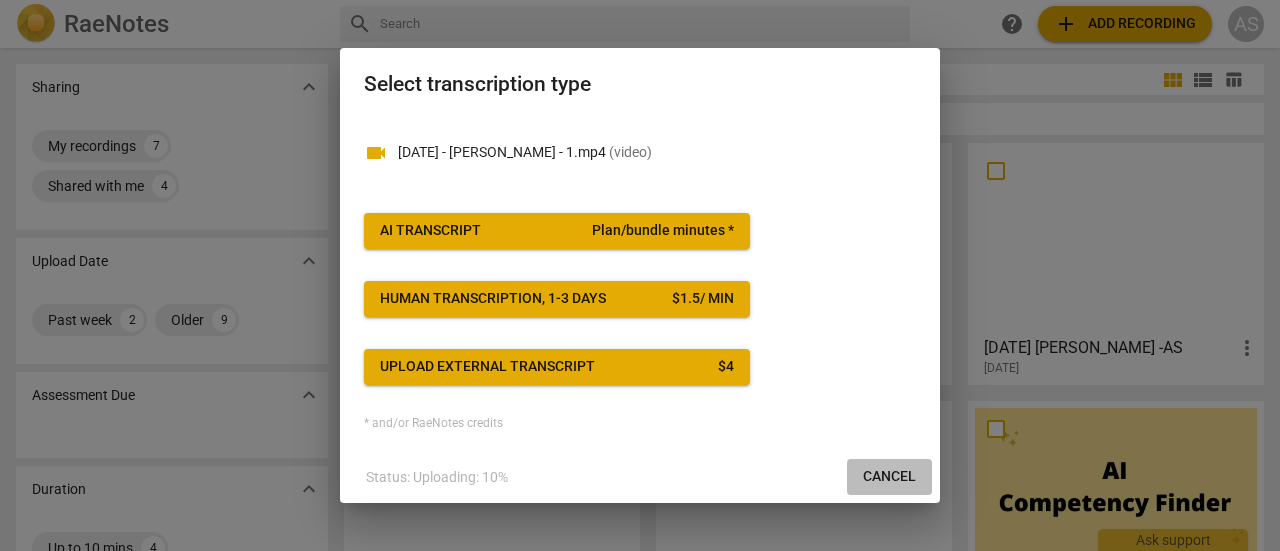 click on "Cancel" at bounding box center (889, 477) 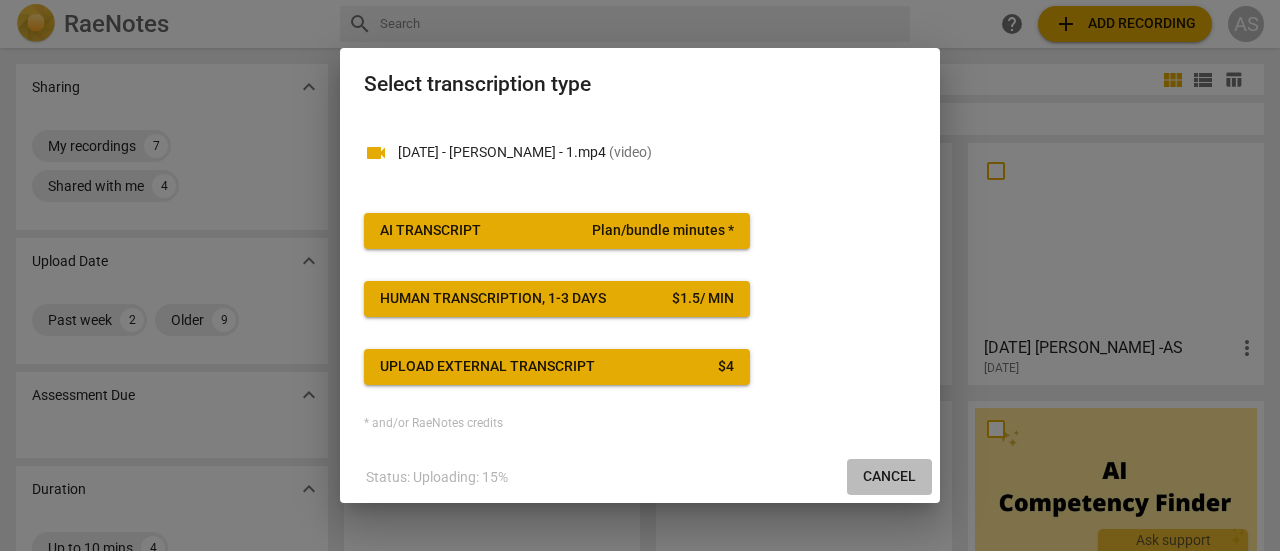 click on "Cancel" at bounding box center [889, 477] 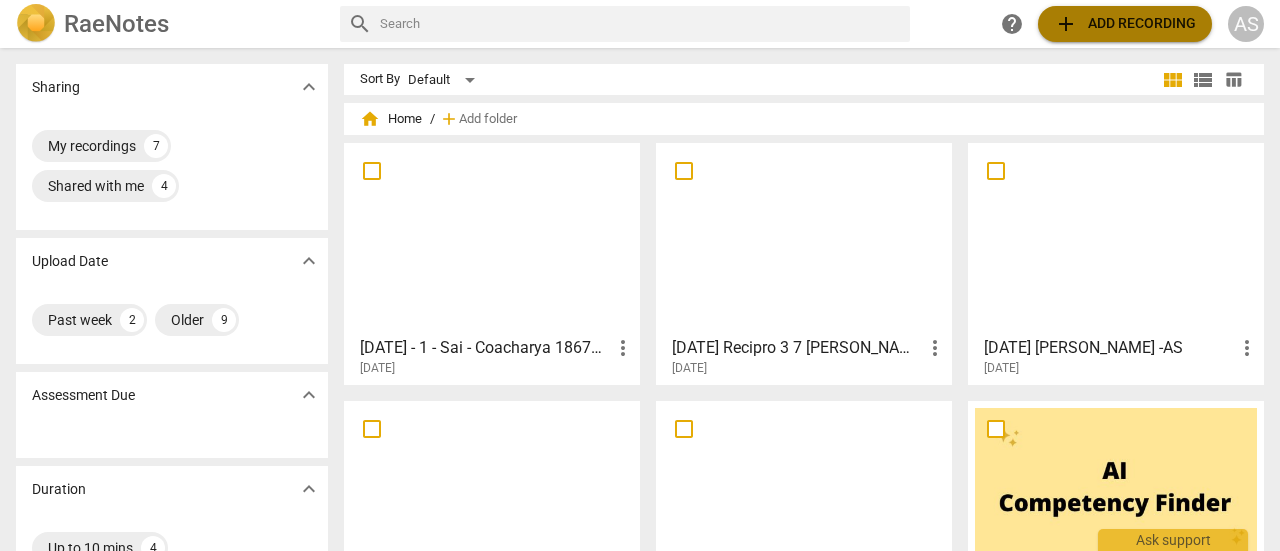 click on "add   Add recording" at bounding box center (1125, 24) 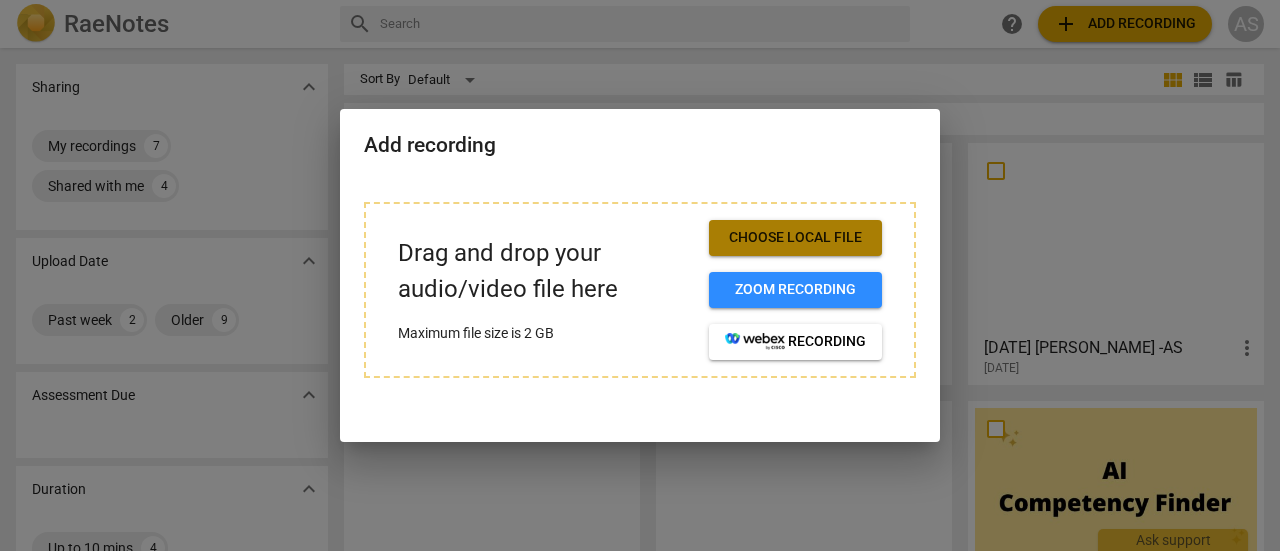 click on "Choose local file" at bounding box center [795, 238] 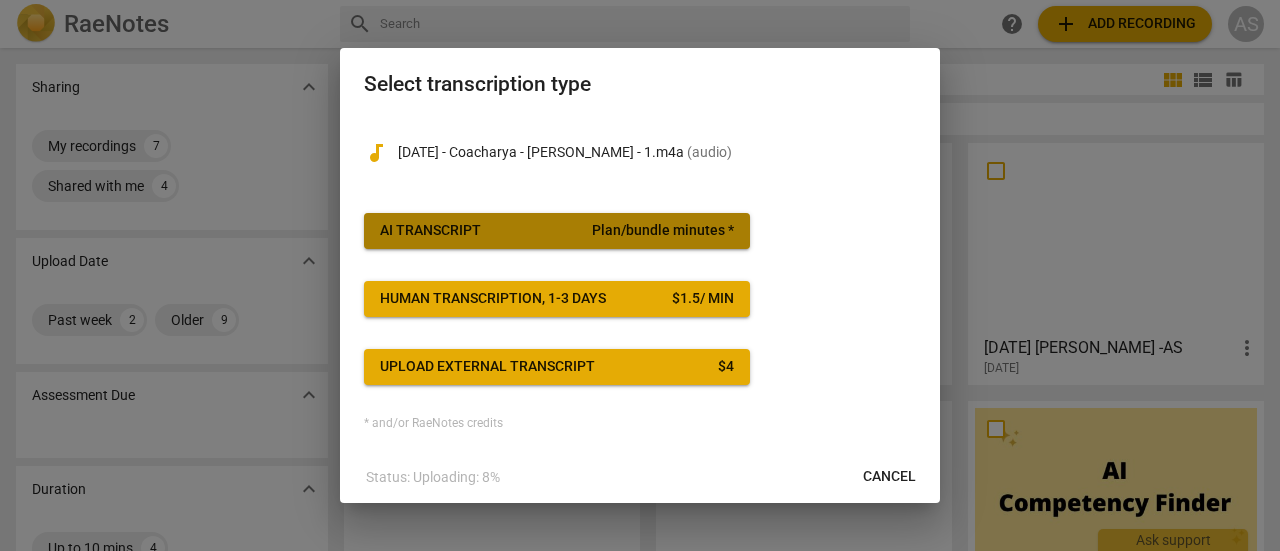 click on "Plan/bundle minutes *" at bounding box center (663, 231) 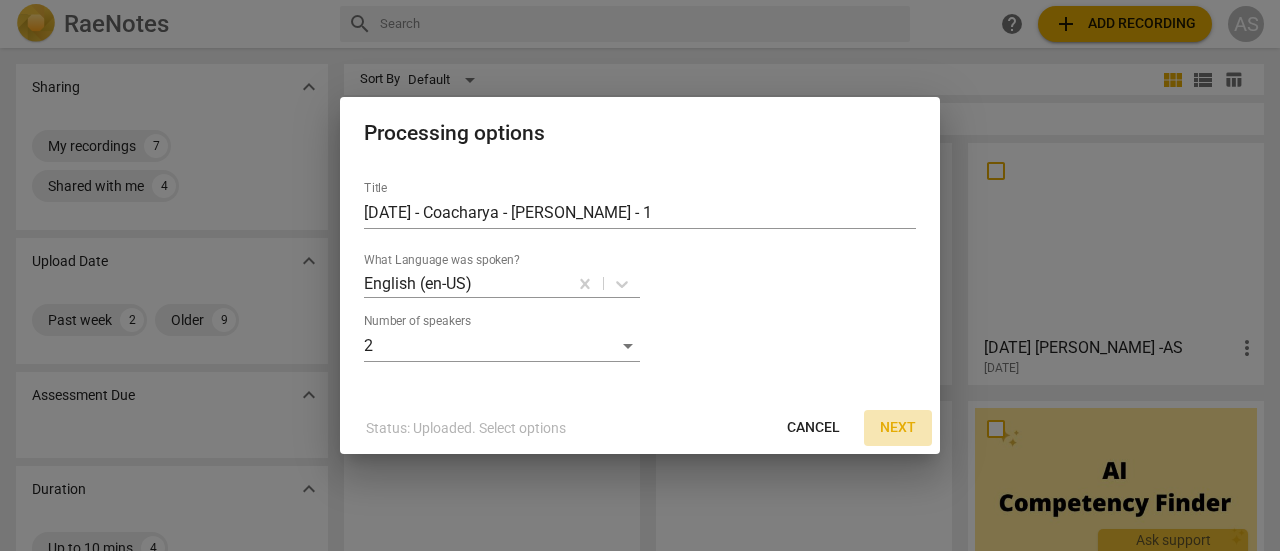 click on "Next" at bounding box center (898, 428) 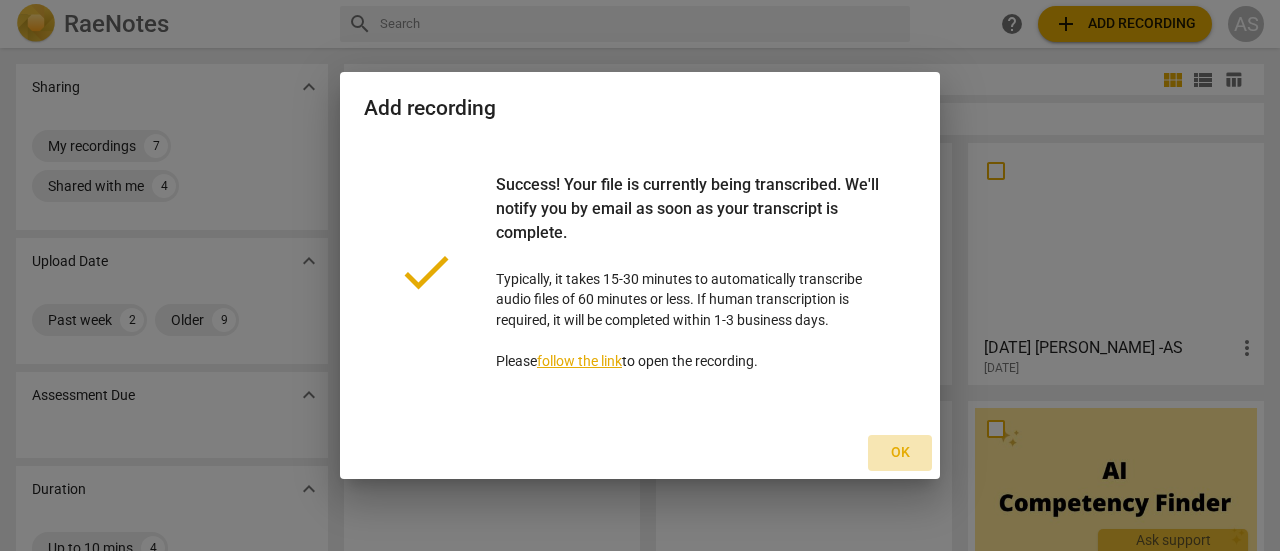click on "Ok" at bounding box center (900, 453) 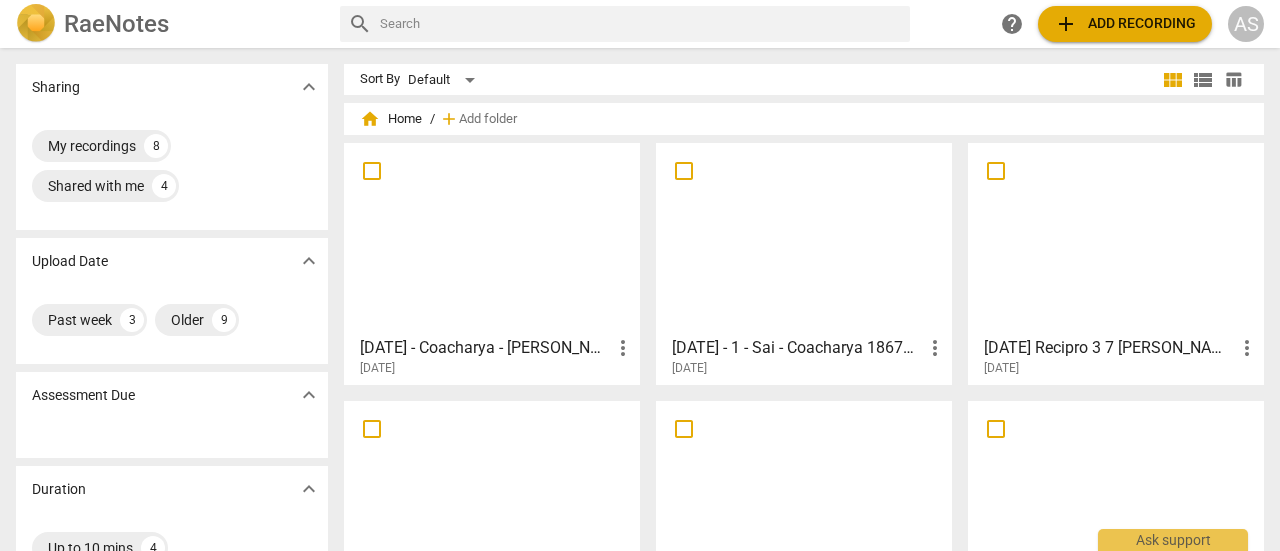 click at bounding box center [804, 238] 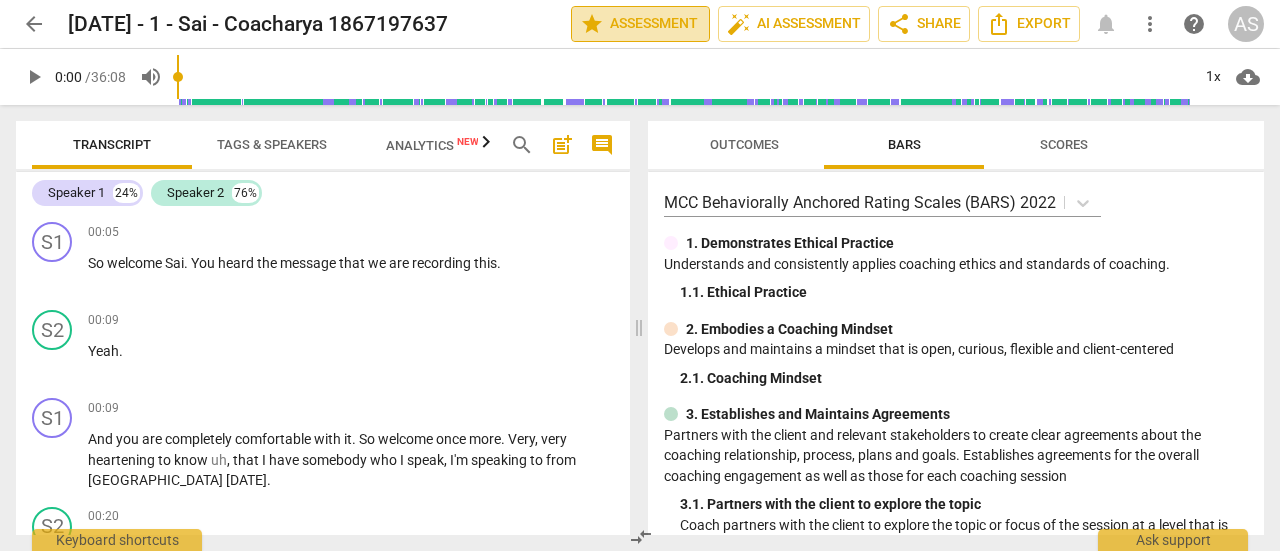 click on "star    Assessment" at bounding box center (640, 24) 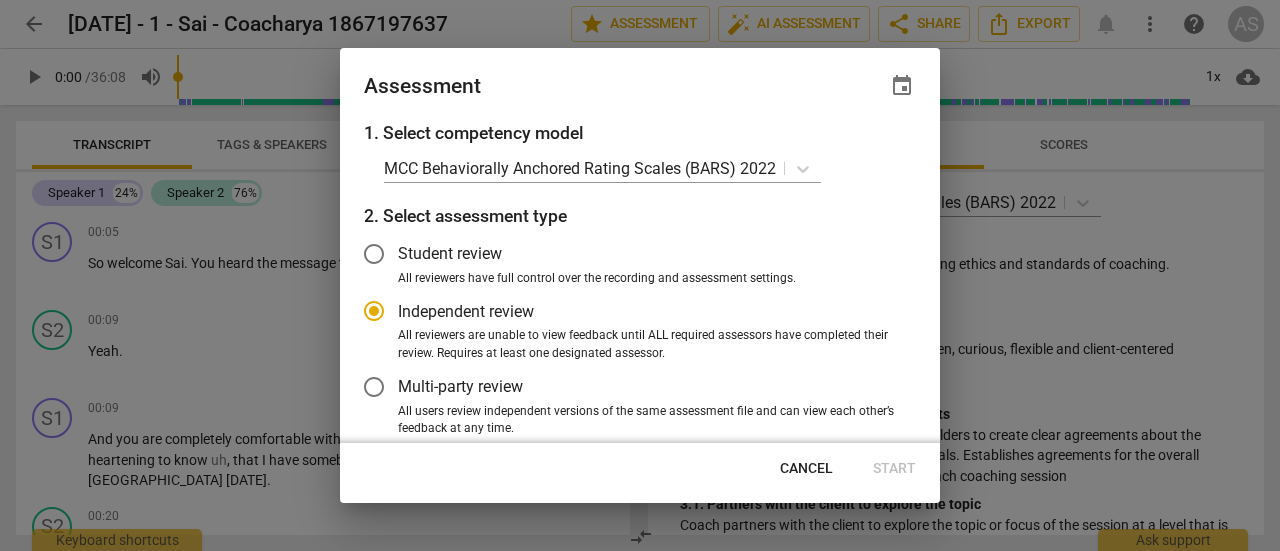 radio on "false" 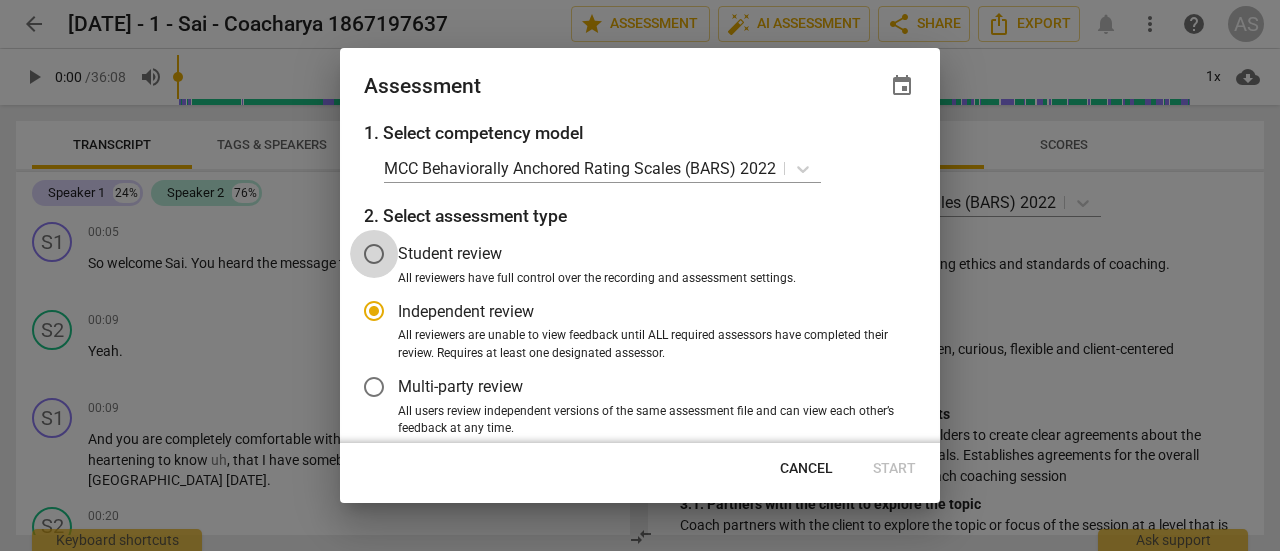 click on "Student review" at bounding box center [374, 254] 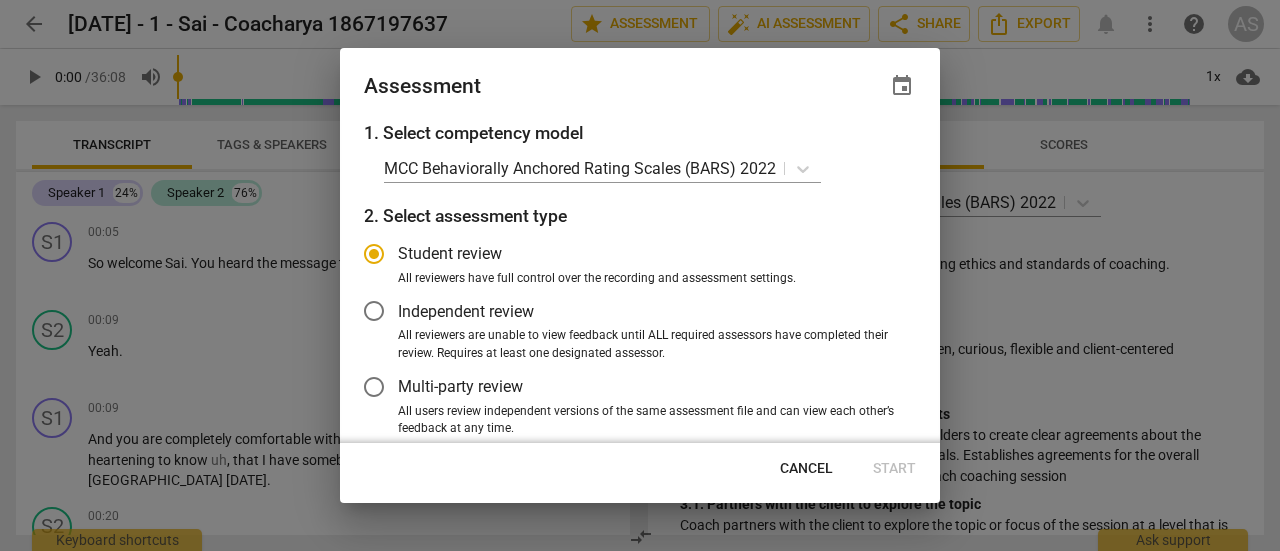 click on "1. Select competency model MCC Behaviorally Anchored Rating Scales (BARS) 2022 2. Select assessment type Student review All reviewers have full control over the recording and assessment settings. Independent review All reviewers are unable to view feedback until ALL required assessors have completed their review. Requires at least one designated assessor. Multi-party review All users review independent versions of the same assessment file and can view each other’s feedback at any time. 3. Invite assessors Add the recording owner ([PERSON_NAME]) as an assessor Exclude the recording owner ([PERSON_NAME]) from this assessment Add me ([PERSON_NAME]) as an assessor E-mail Required or optional info Optional close add Add user or group" at bounding box center [640, 281] 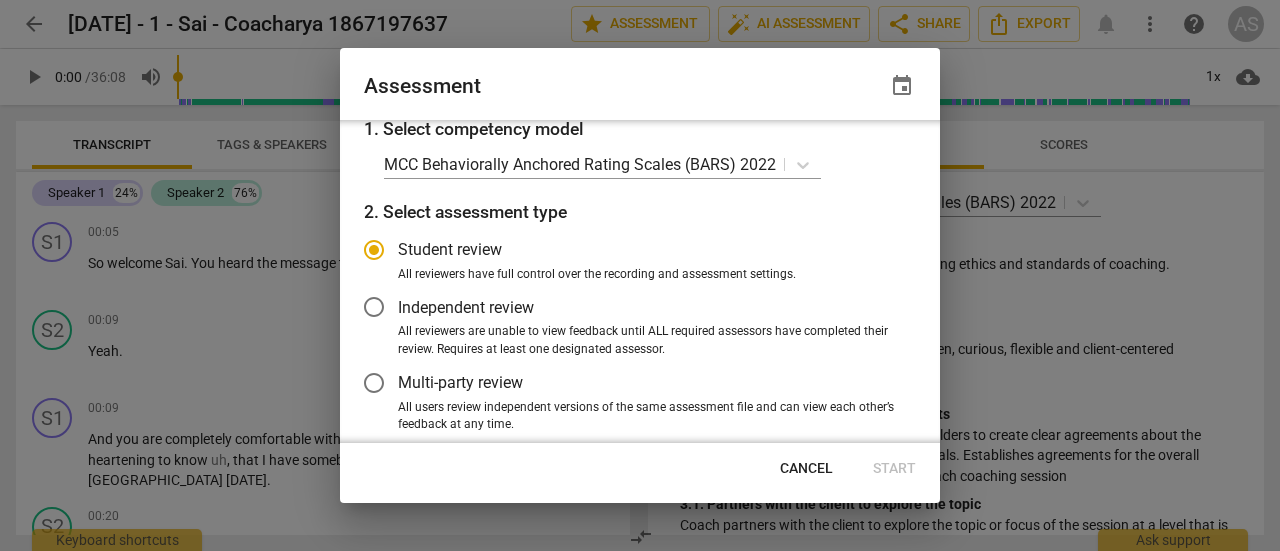 scroll, scrollTop: 0, scrollLeft: 0, axis: both 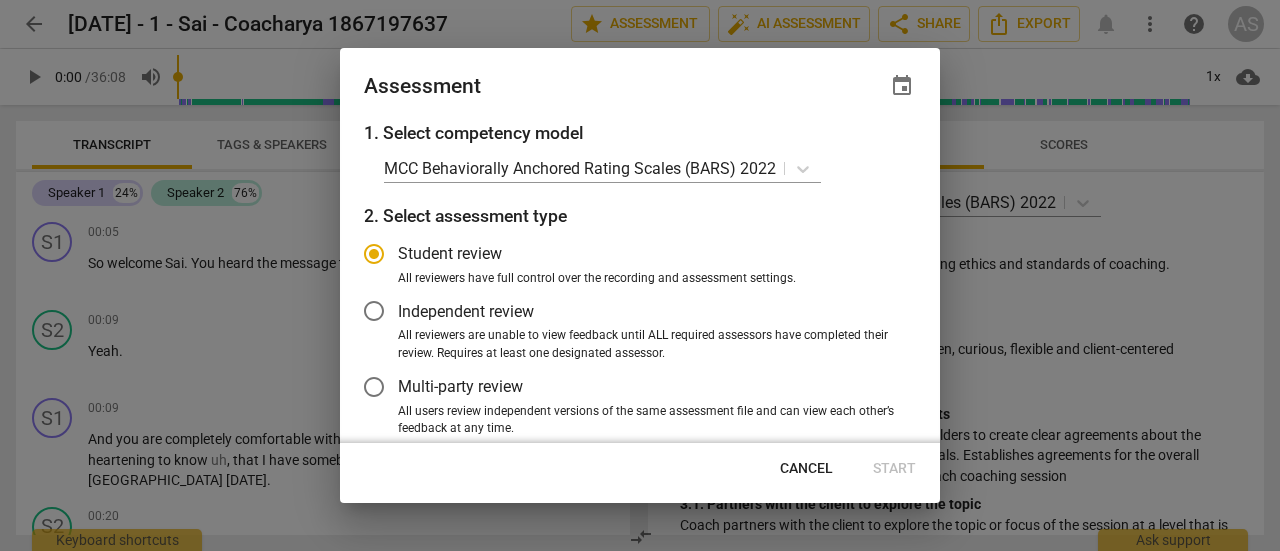 click at bounding box center [640, 275] 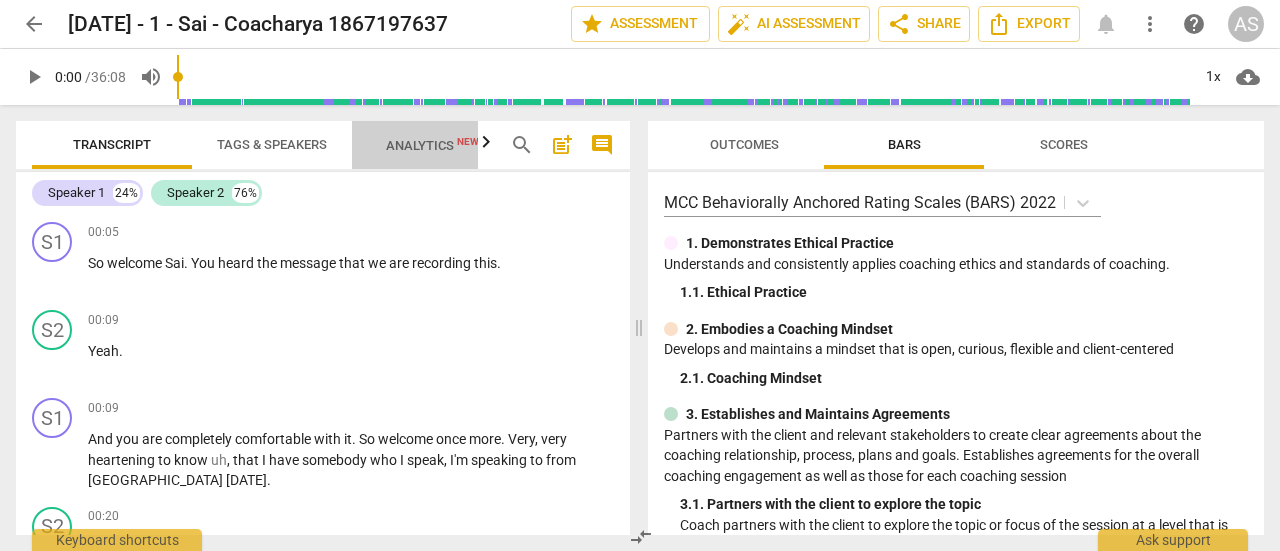 click on "Analytics   New" at bounding box center (432, 145) 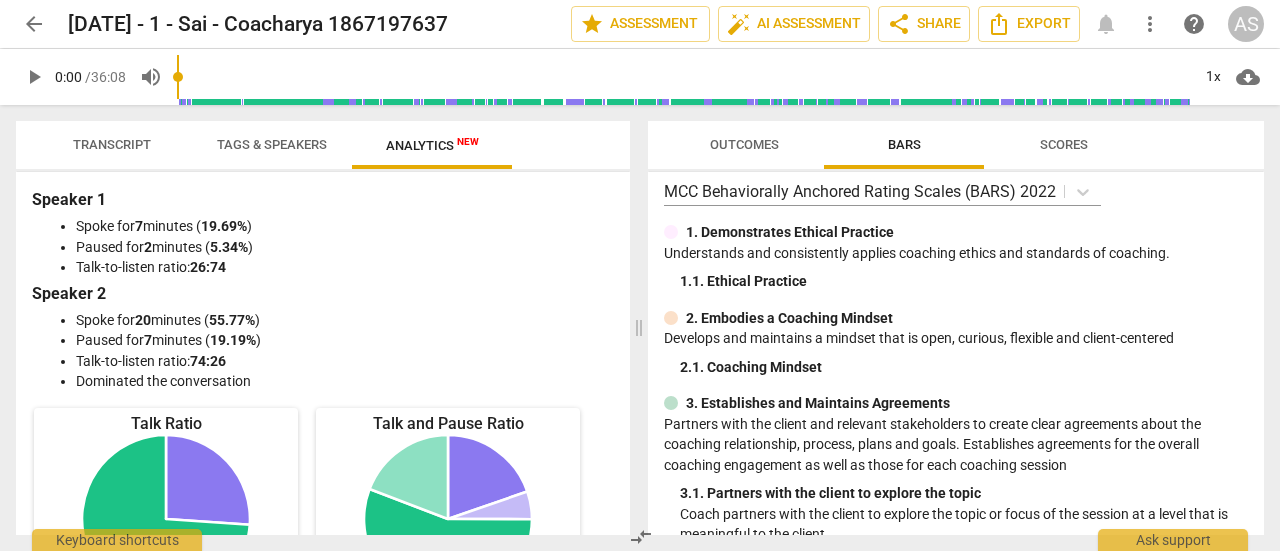 scroll, scrollTop: 0, scrollLeft: 0, axis: both 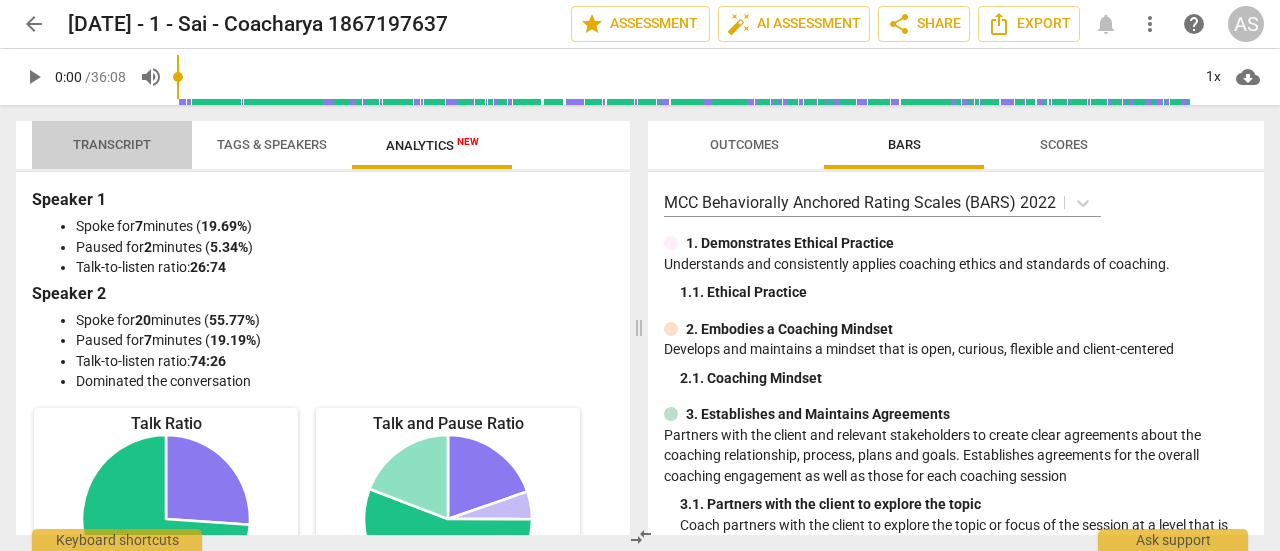 click on "Transcript" at bounding box center (112, 145) 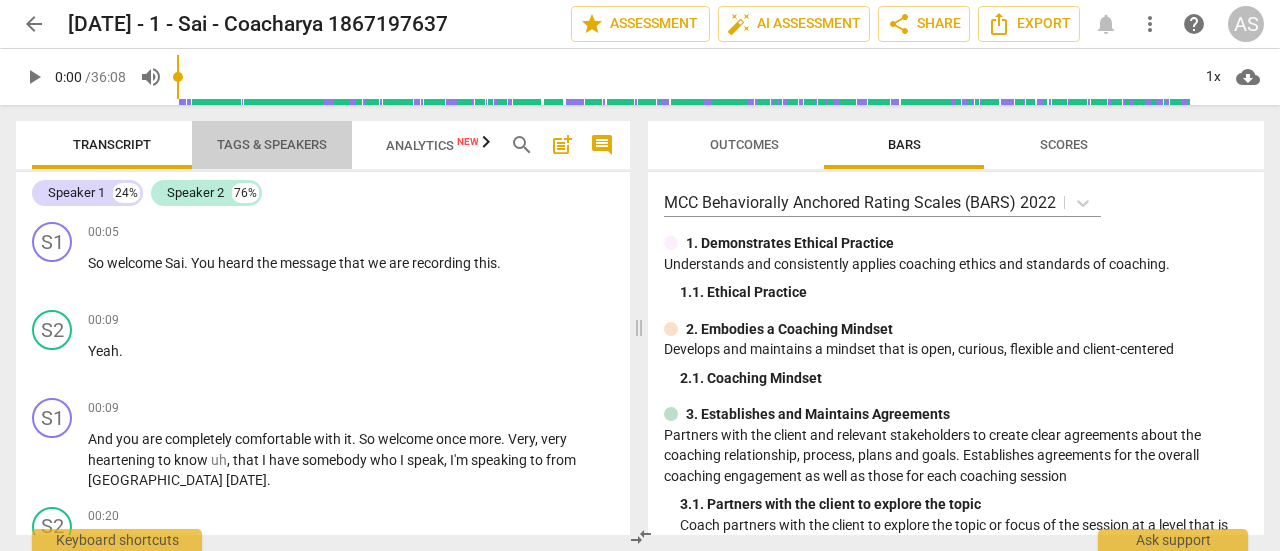 click on "Tags & Speakers" at bounding box center (272, 144) 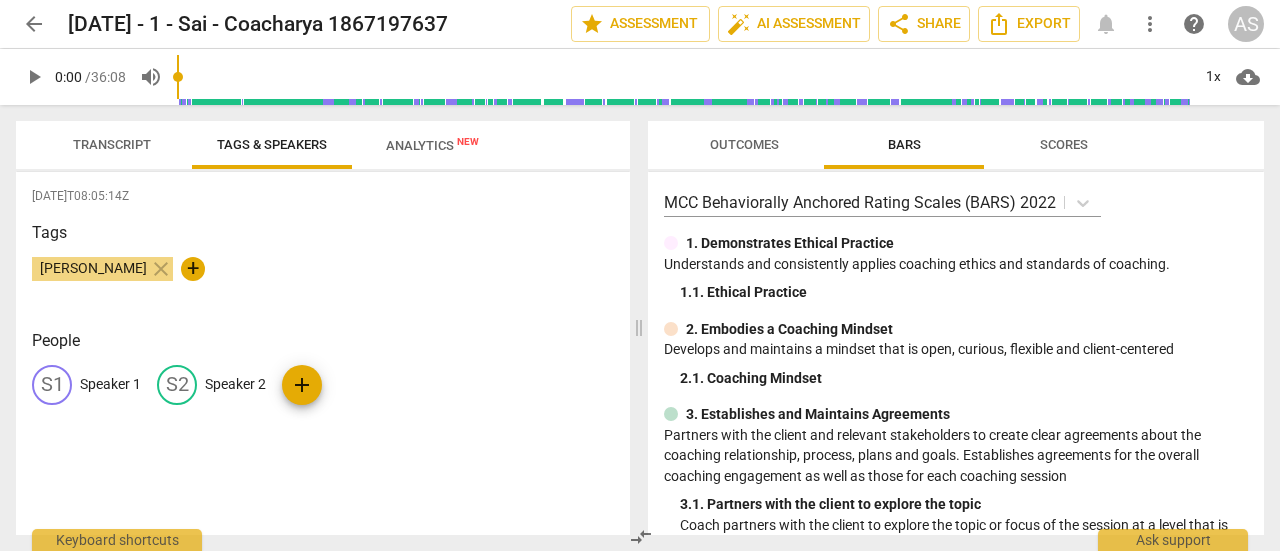 click on "S1" at bounding box center (52, 385) 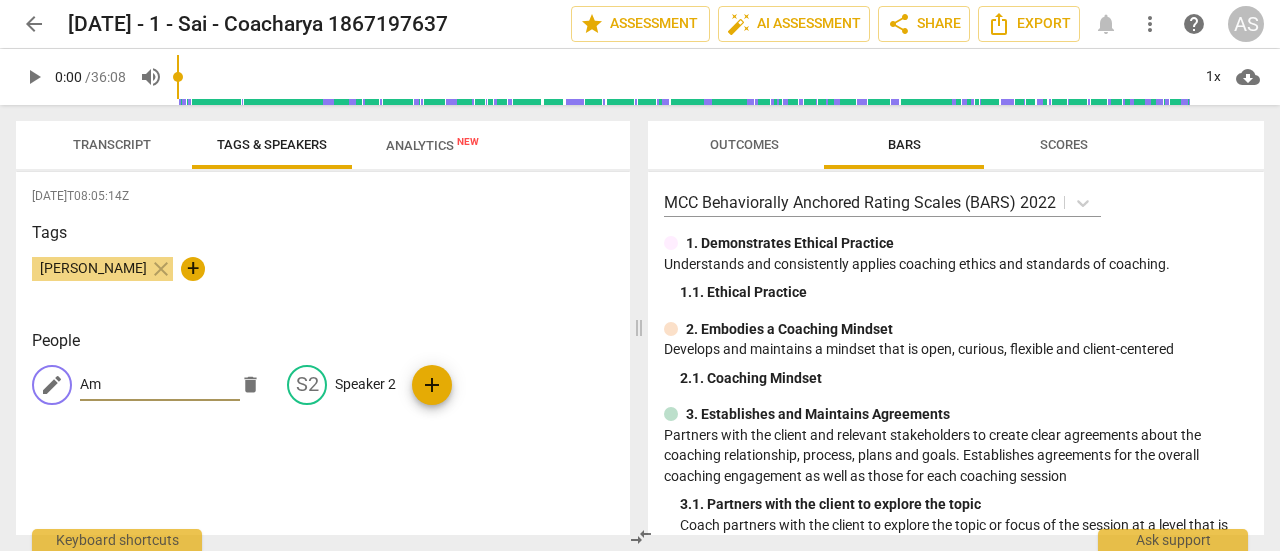 type on "A" 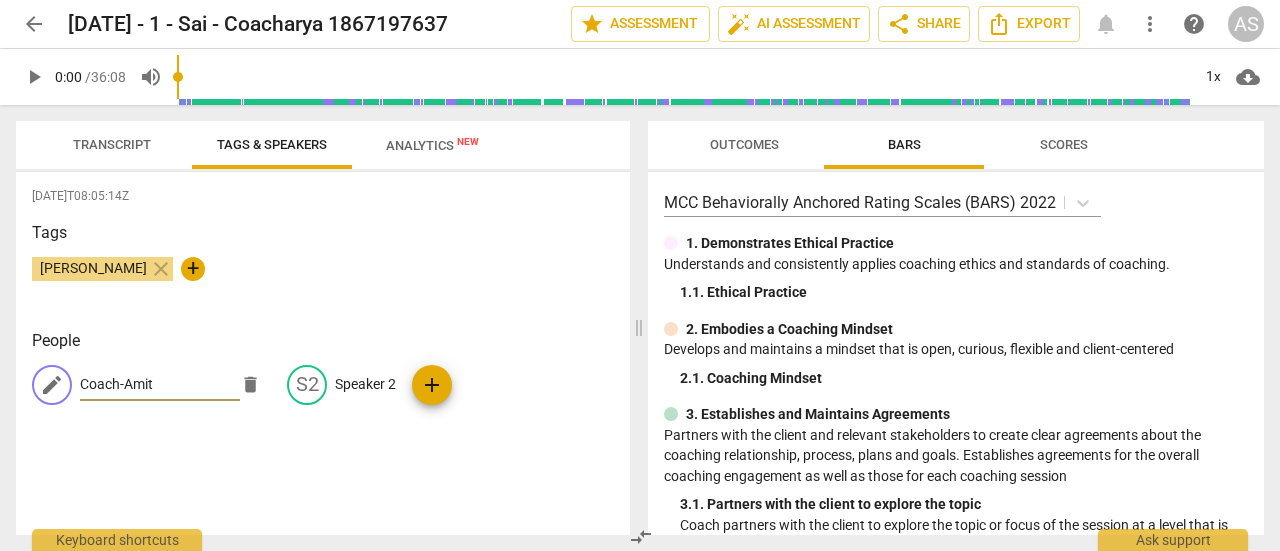 type on "Coach-Amit" 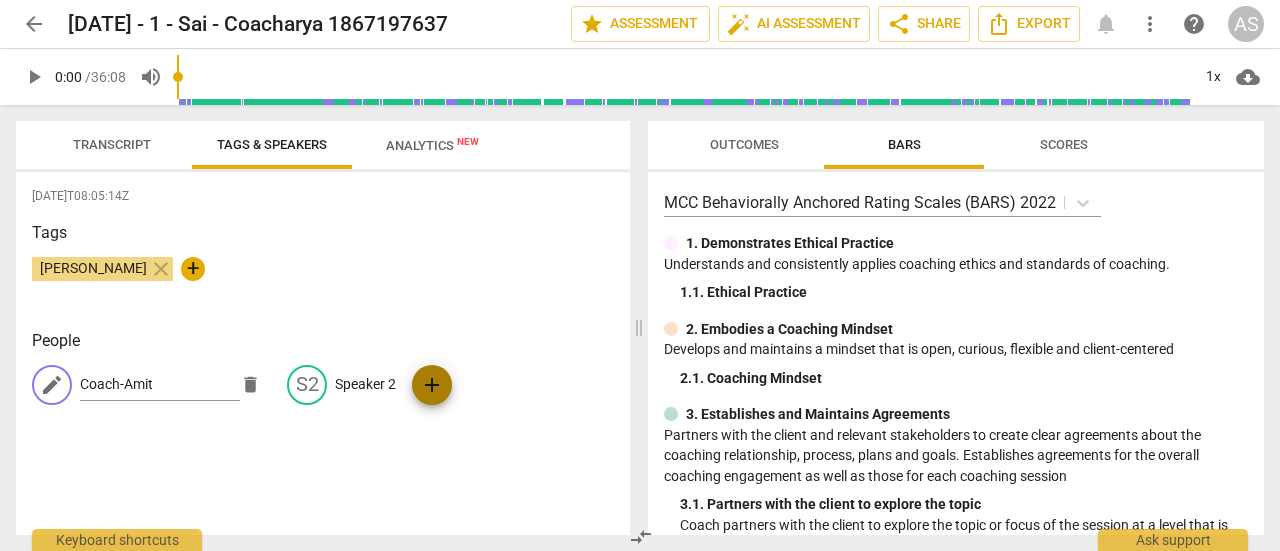 click on "add" at bounding box center [432, 385] 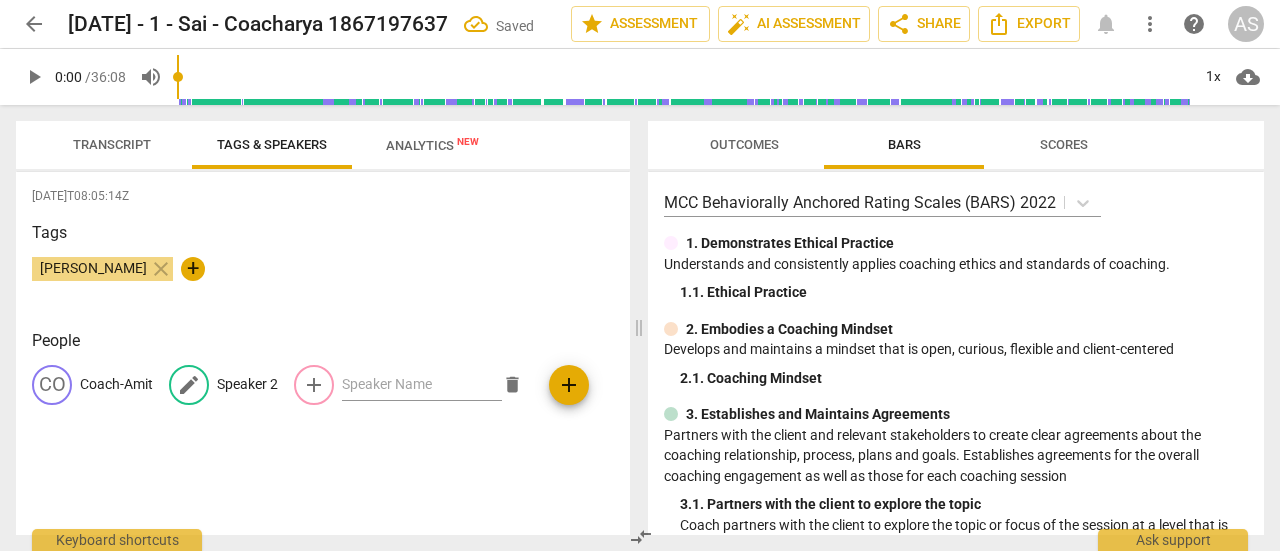 click on "Speaker 2" at bounding box center (247, 384) 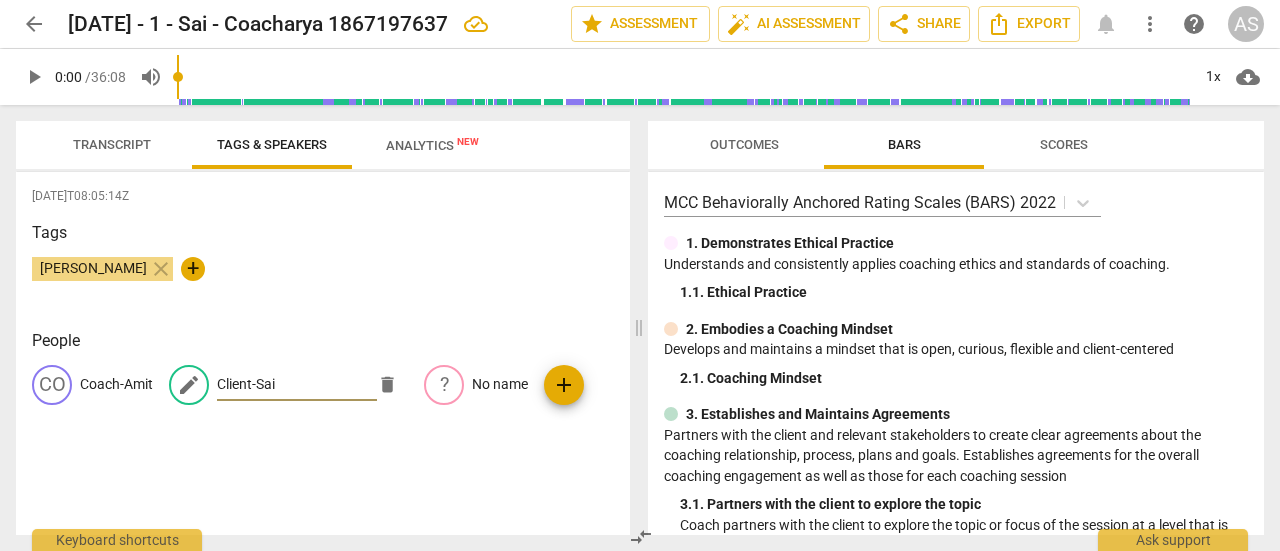 type on "Client-Sai" 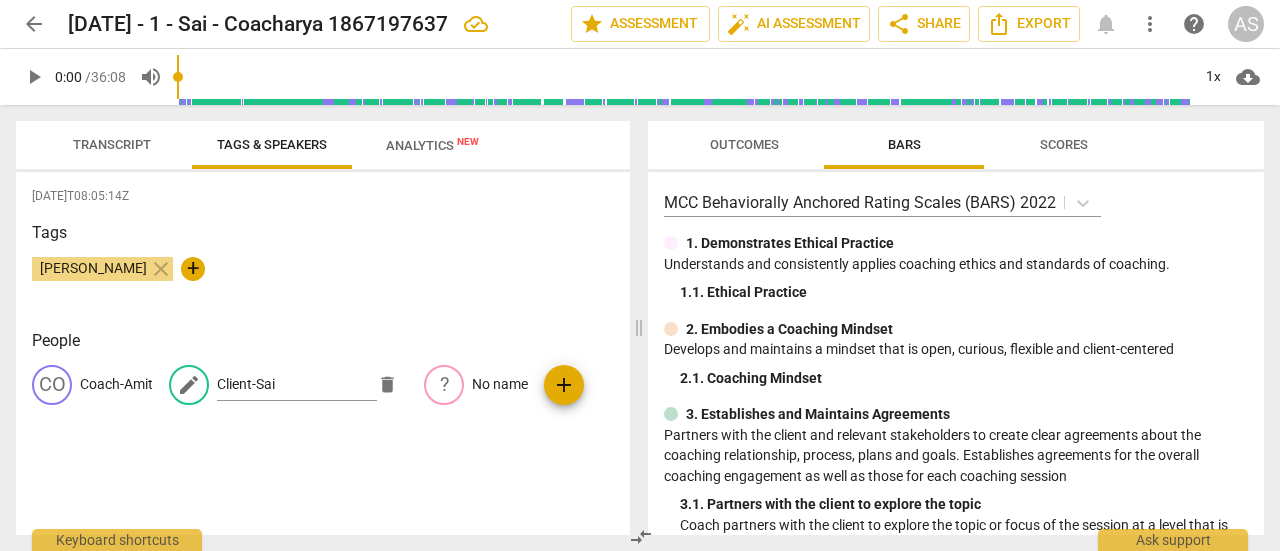 click on "[DATE]T08:05:14Z Tags [PERSON_NAME] close + People CO Coach-Amit edit Client-Sai delete ? No name add" at bounding box center [323, 353] 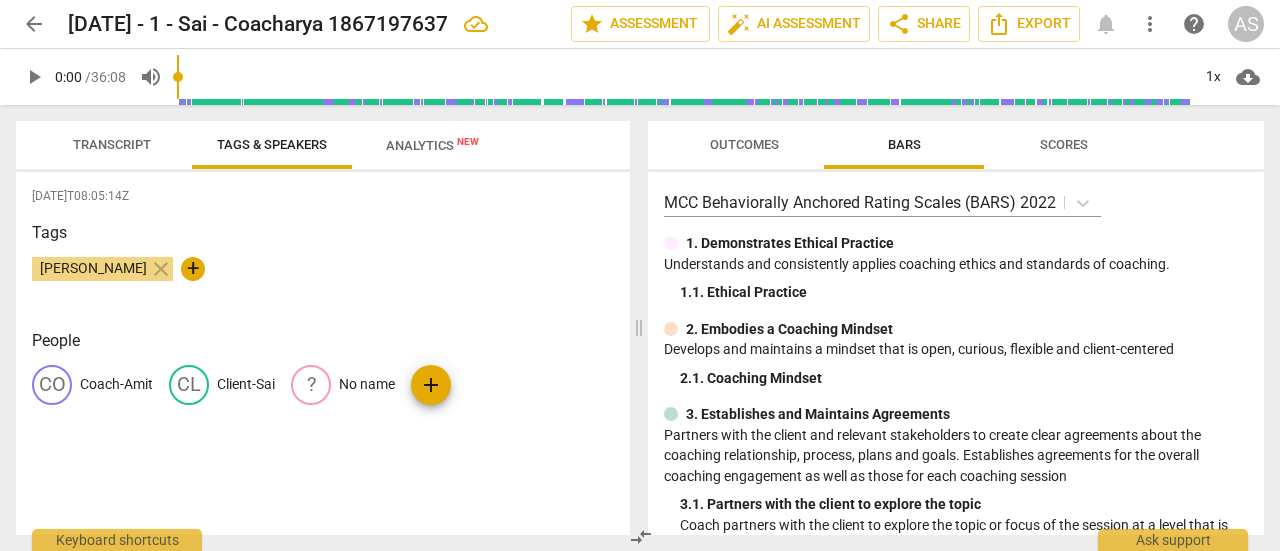 click on "Transcript" at bounding box center (112, 144) 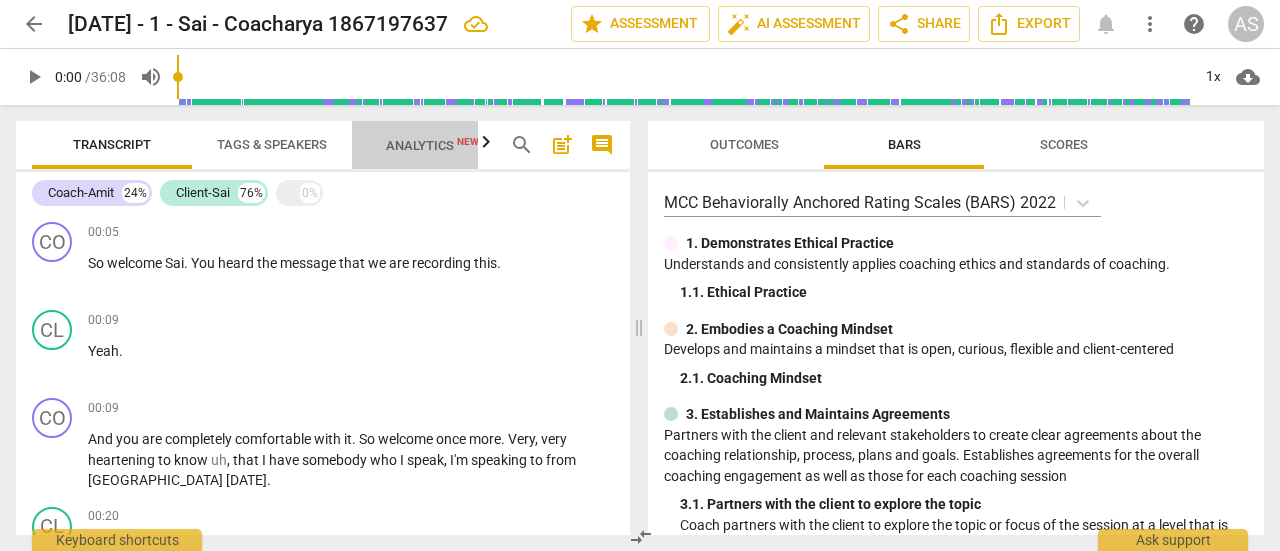 click on "Analytics   New" at bounding box center [432, 145] 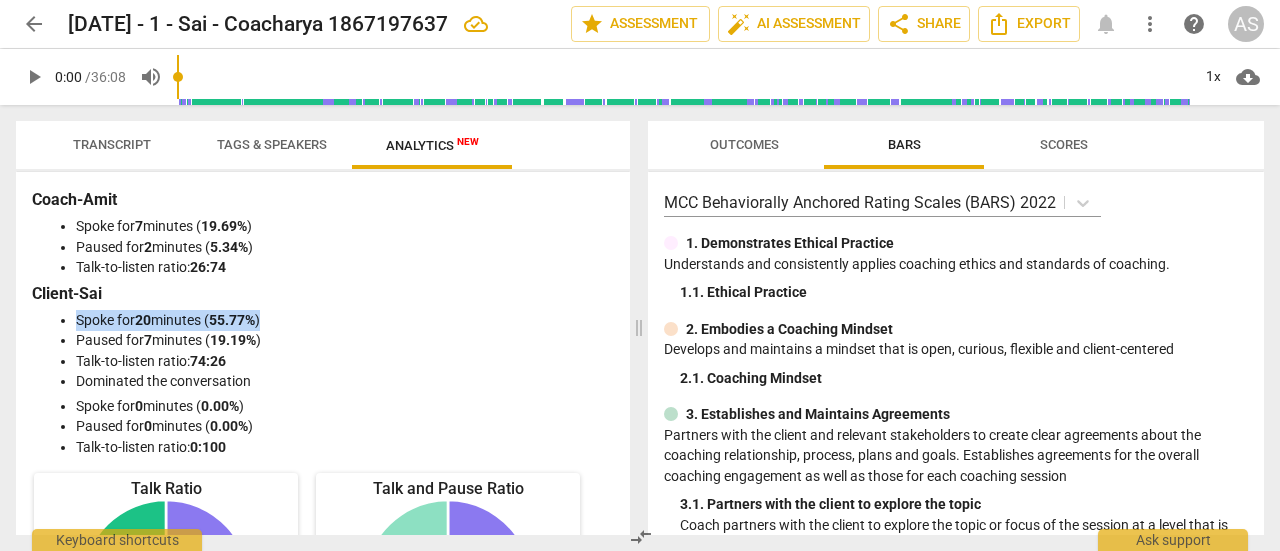 drag, startPoint x: 621, startPoint y: 293, endPoint x: 619, endPoint y: 319, distance: 26.076809 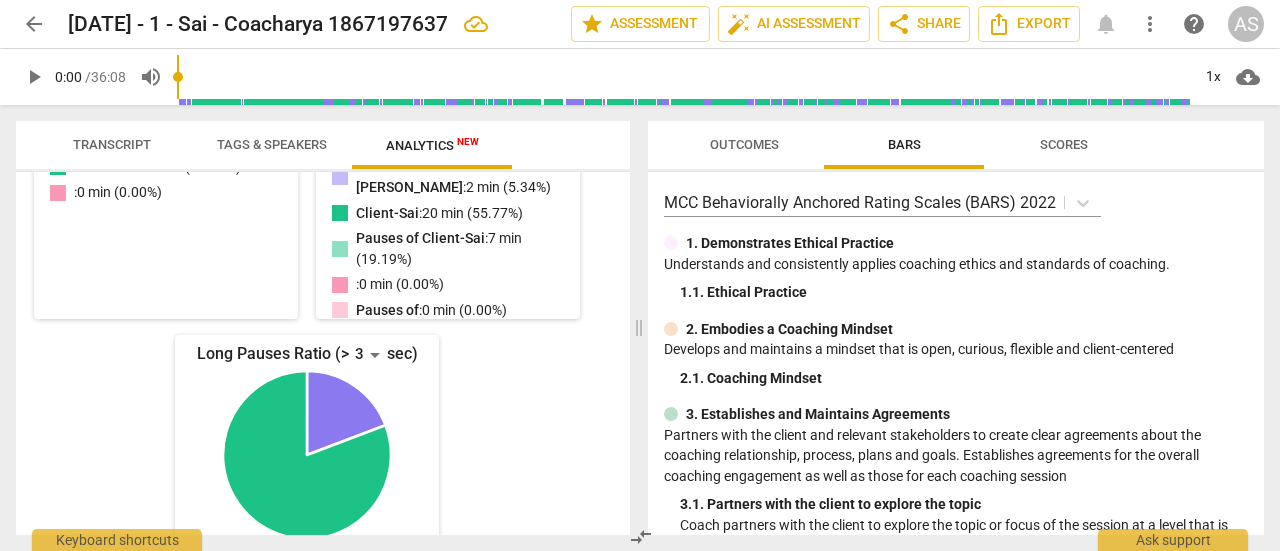 scroll, scrollTop: 556, scrollLeft: 0, axis: vertical 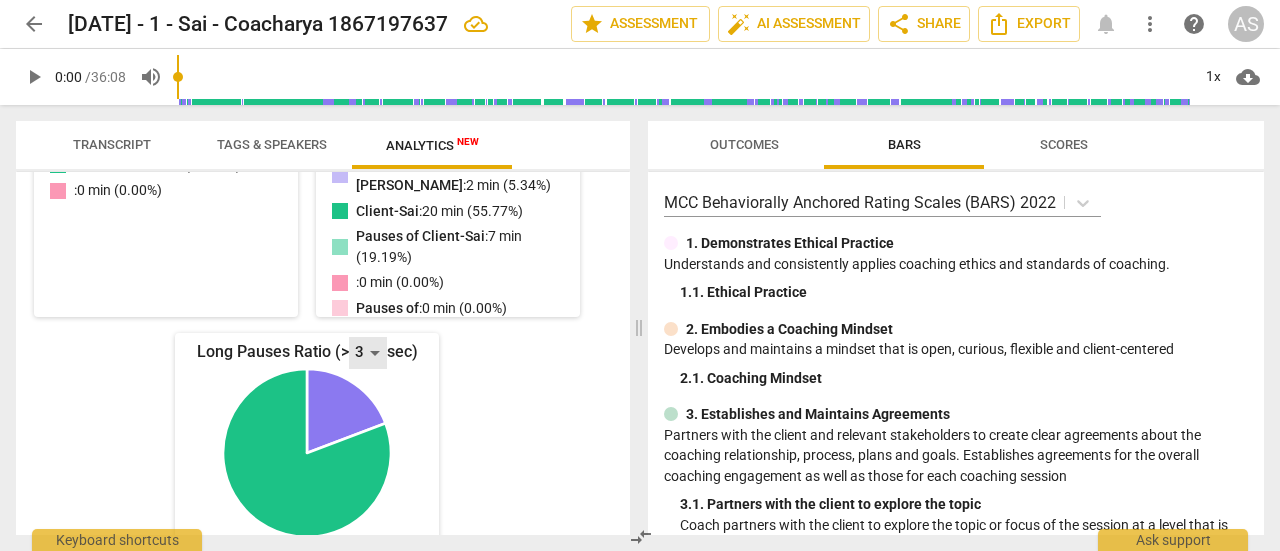 click on "3" at bounding box center (368, 353) 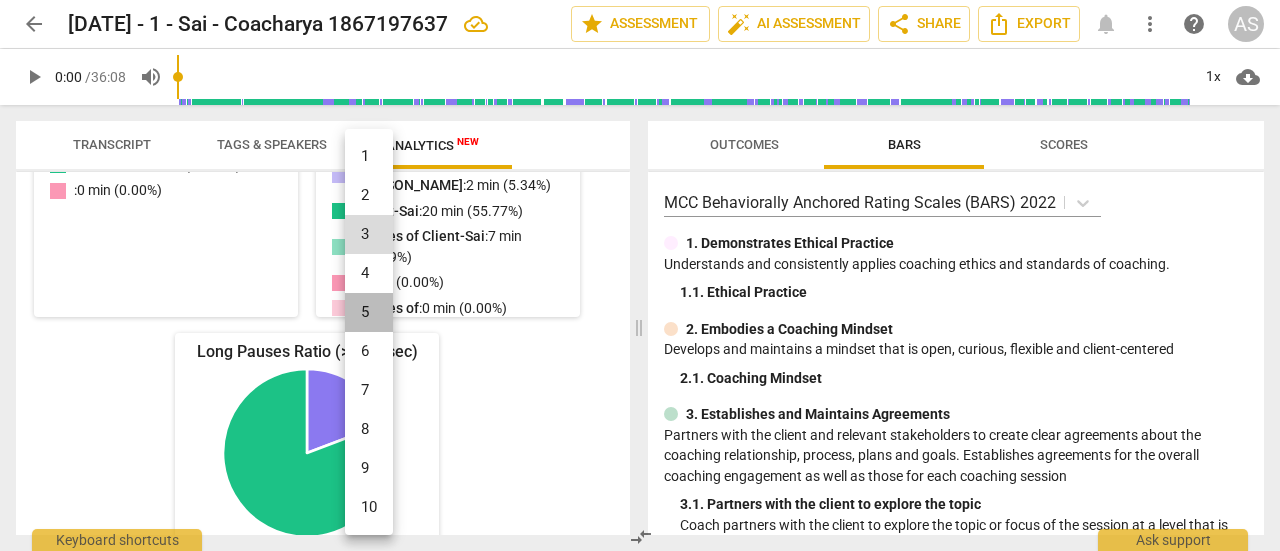 click on "5" at bounding box center (369, 312) 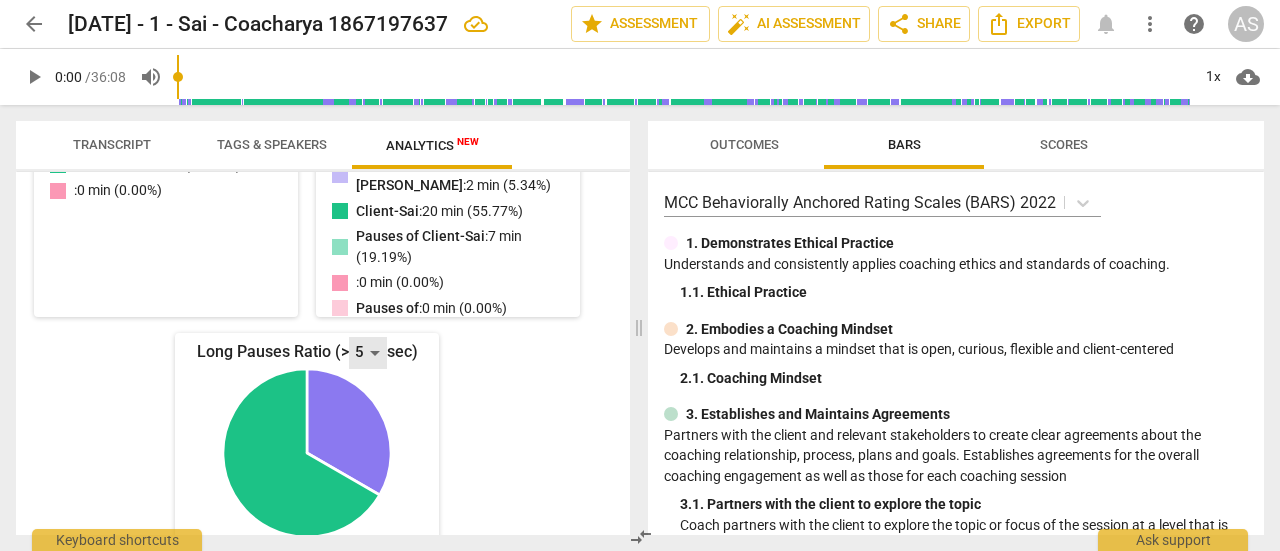 click on "5" at bounding box center (368, 353) 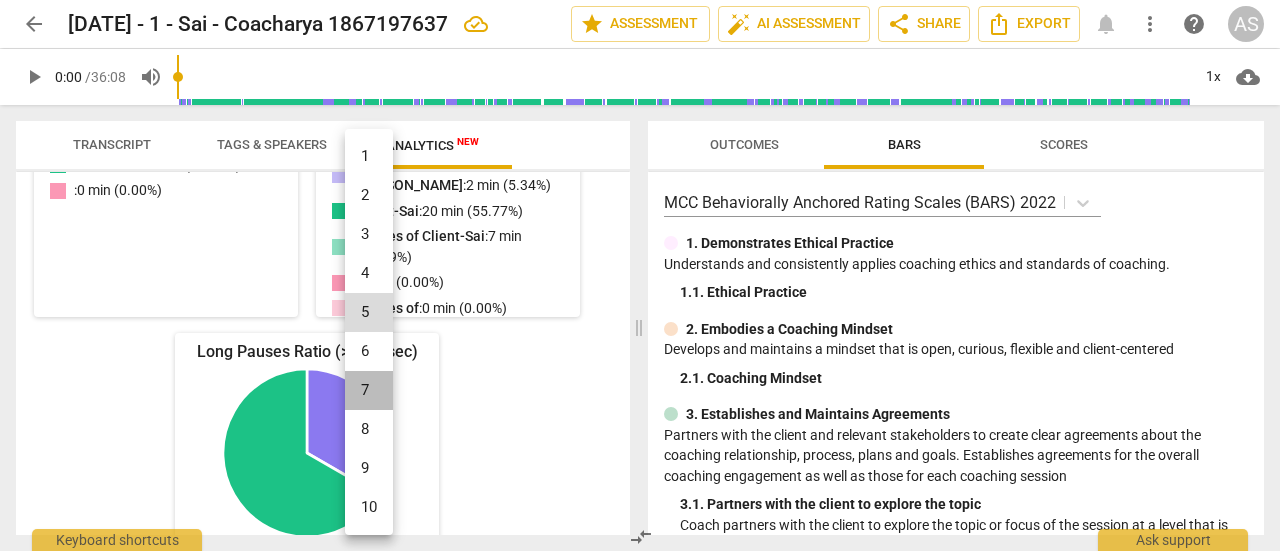 click on "7" at bounding box center (369, 390) 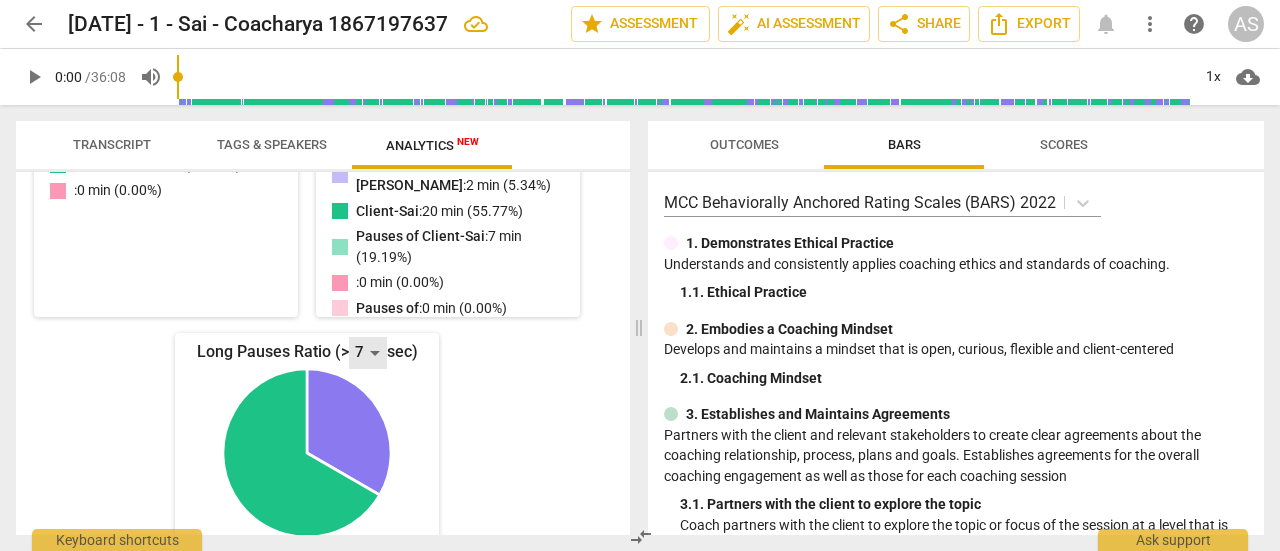 click on "7" at bounding box center [368, 353] 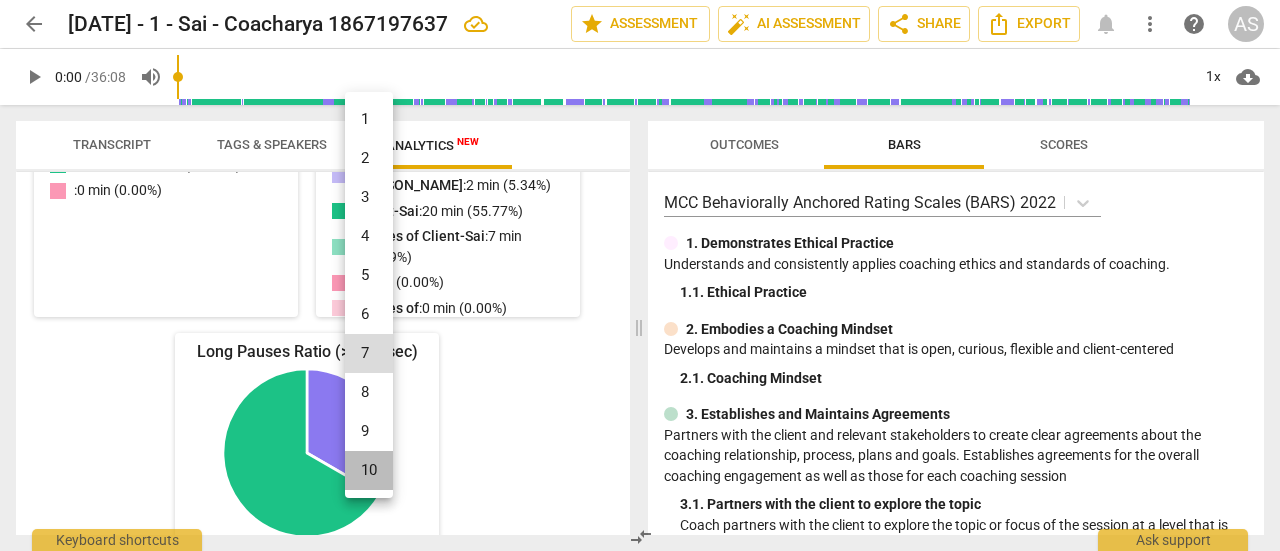 click on "10" at bounding box center (369, 470) 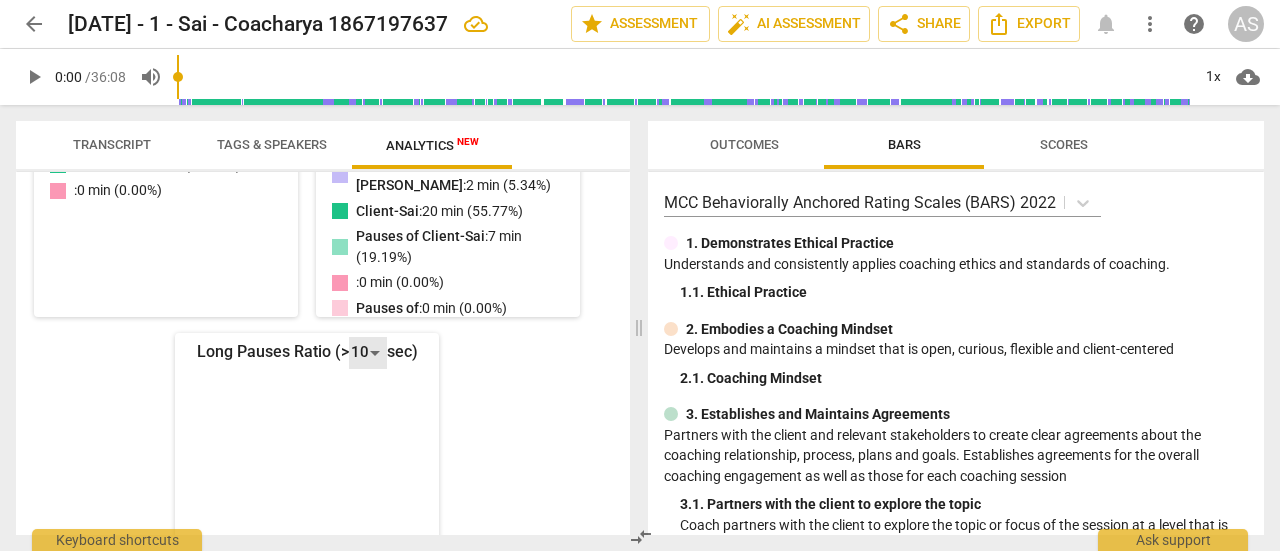 click on "10" at bounding box center [368, 353] 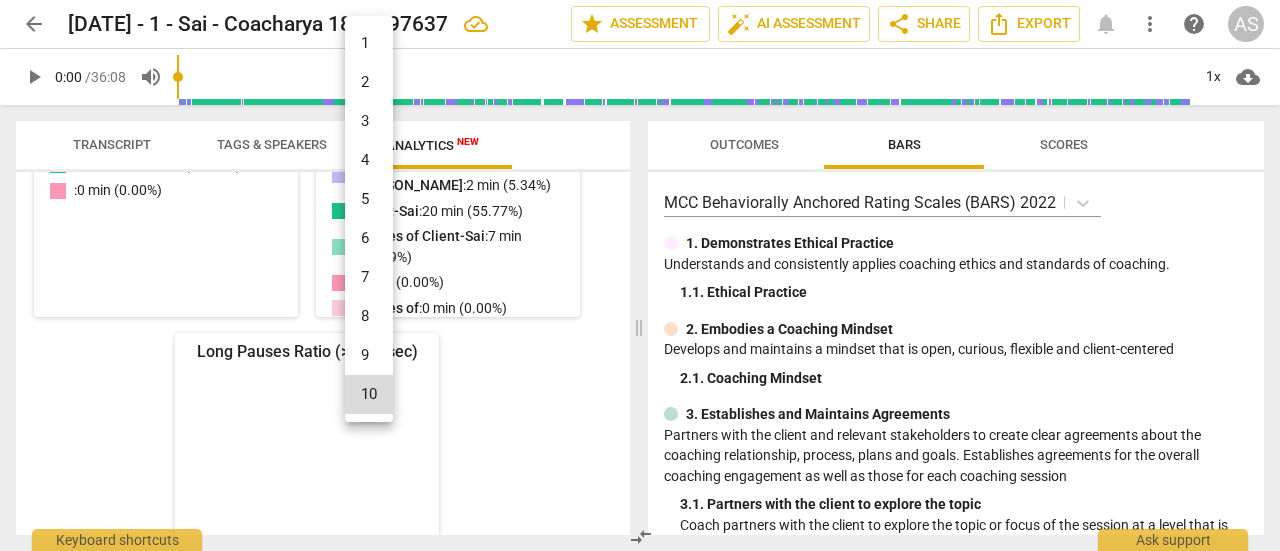 click on "9" at bounding box center [369, 355] 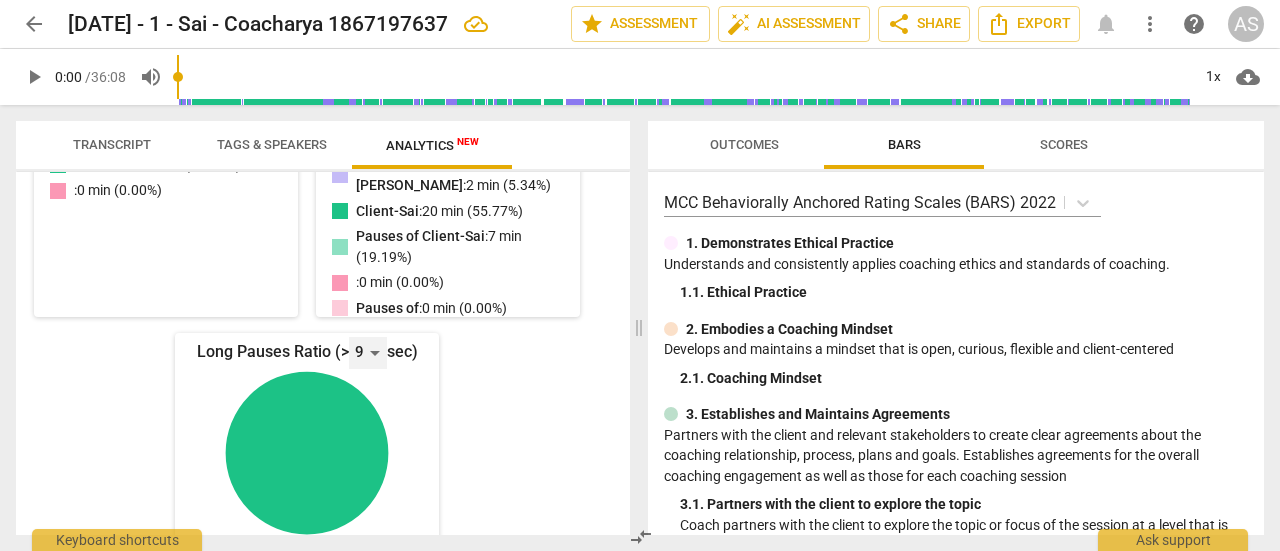 click on "9" at bounding box center (363, 354) 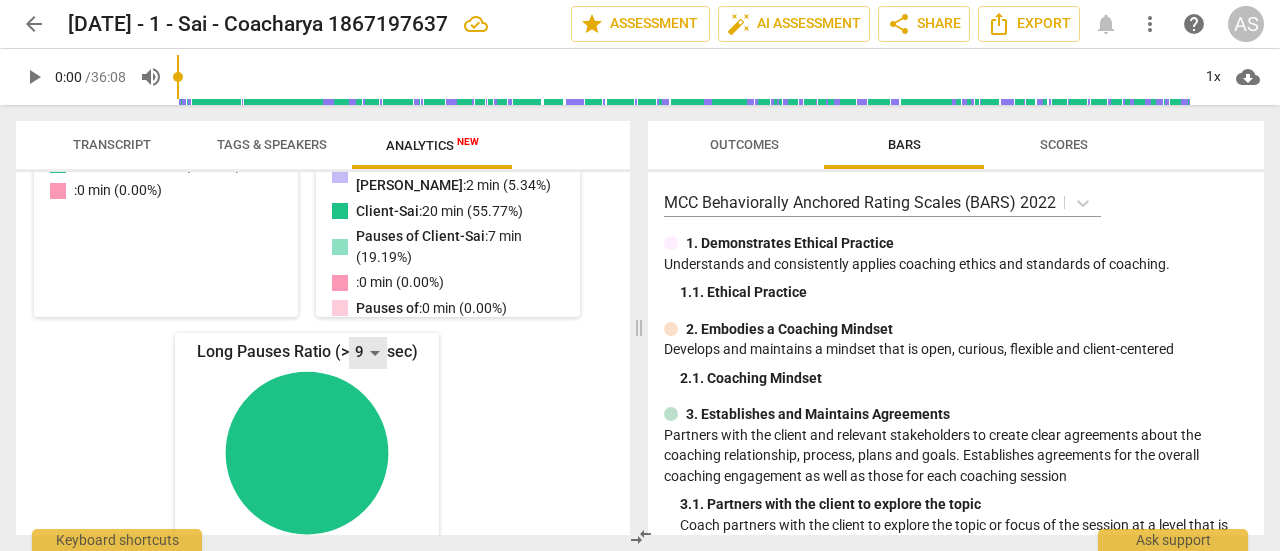 click on "9" at bounding box center (368, 353) 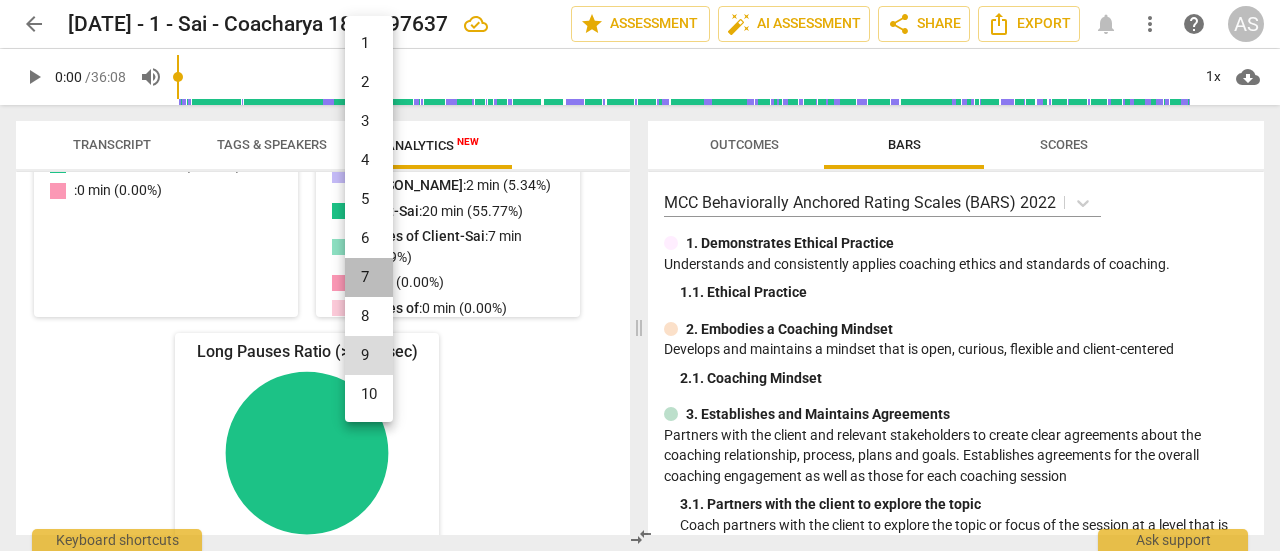 click on "7" at bounding box center (369, 277) 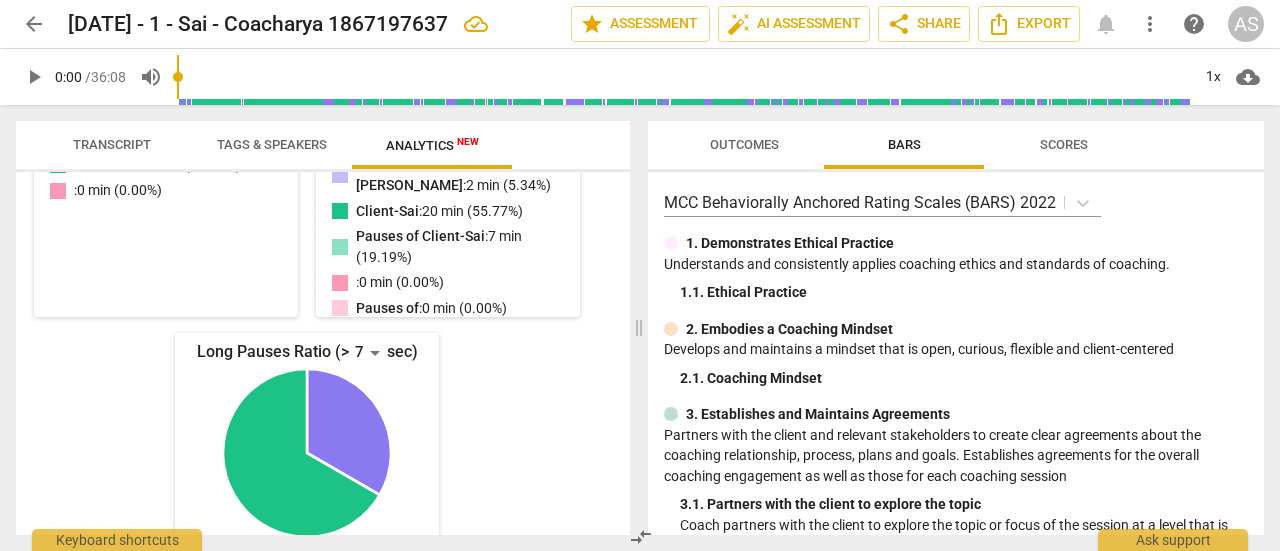 click on "Talk Ratio Coach-Amit: 7 min (26.10%) Client-Sai: 20 min (73.90%) Coach-Amit :  7 min (26.10%) Client-Sai :  20 min (73.90%) :  0 min (0.00%) Talk and Pause Ratio Coach-Amit: 7 min (19.69%) Pauses of Coach-Amit: 2 min (5.34%) Client-Sai: 20 min (55.77%) Pauses of Client-Sai: 7 min (19.19%) Coach-Amit :  7 min (19.69%) Pauses of Coach-Amit :  2 min (5.34%) Client-Sai :  20 min (55.77%) Pauses of Client-Sai :  7 min (19.19%) :  0 min (0.00%) Pauses of  :  0 min (0.00%) Long Pauses Ratio (> 7 sec) Coach-Amit: 1 pause (33.33%) Client-Sai: 2 pauses (66.67%) Coach-Amit :  1 pause (33.33%) Client-Sai :  2 pauses (66.67%) :  0 pauses (0.00%)" at bounding box center [307, 275] 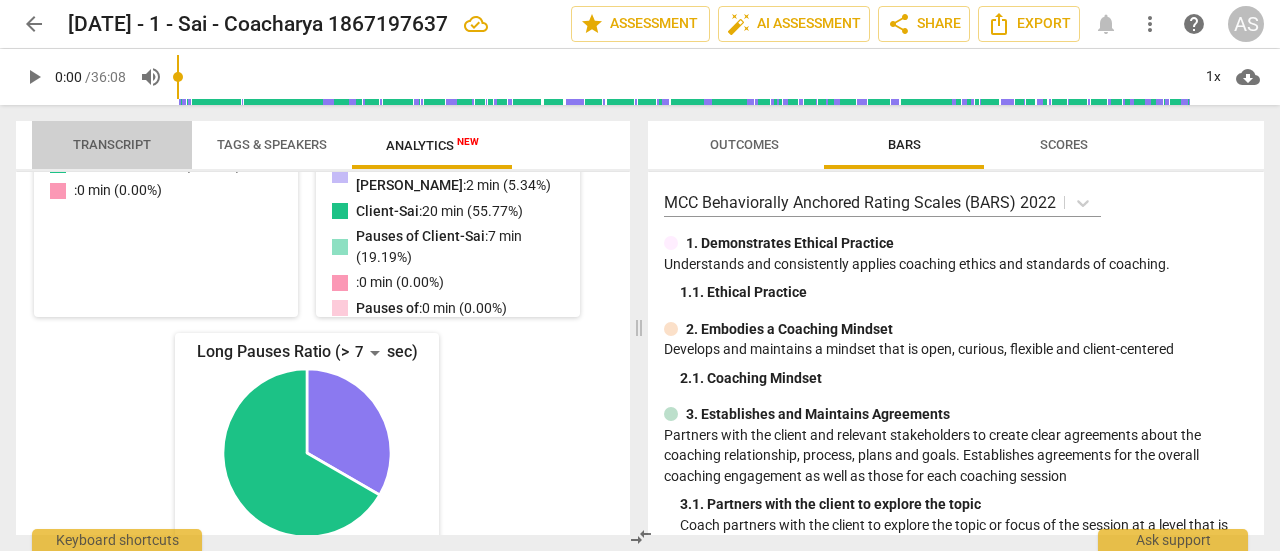 click on "Transcript" at bounding box center (112, 144) 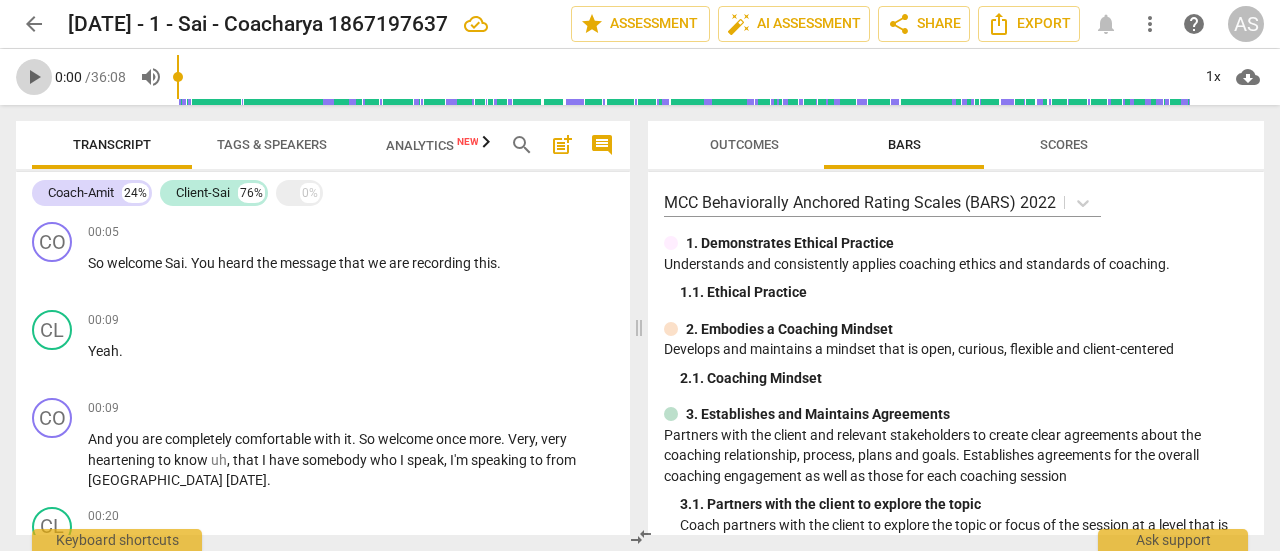 click on "play_arrow" at bounding box center [34, 77] 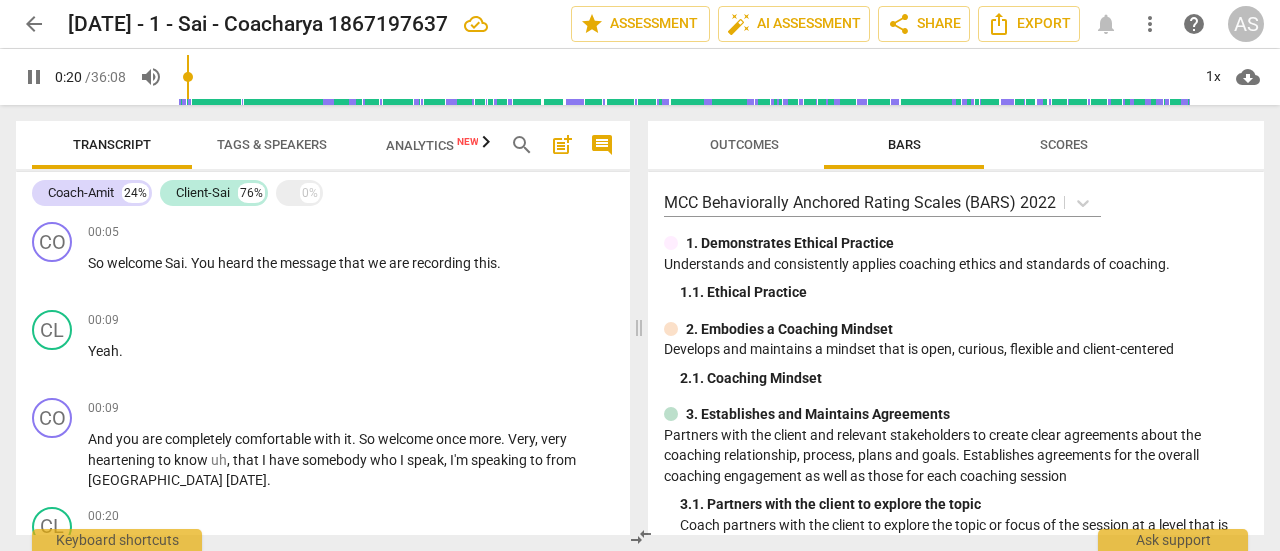scroll, scrollTop: 324, scrollLeft: 0, axis: vertical 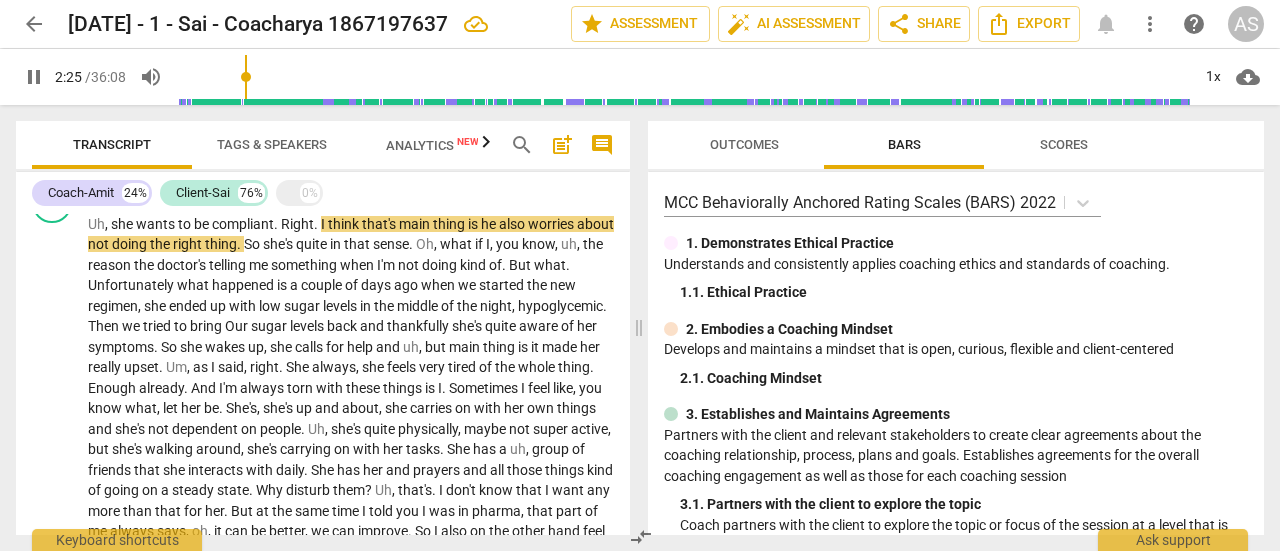 drag, startPoint x: 622, startPoint y: 246, endPoint x: 626, endPoint y: 220, distance: 26.305893 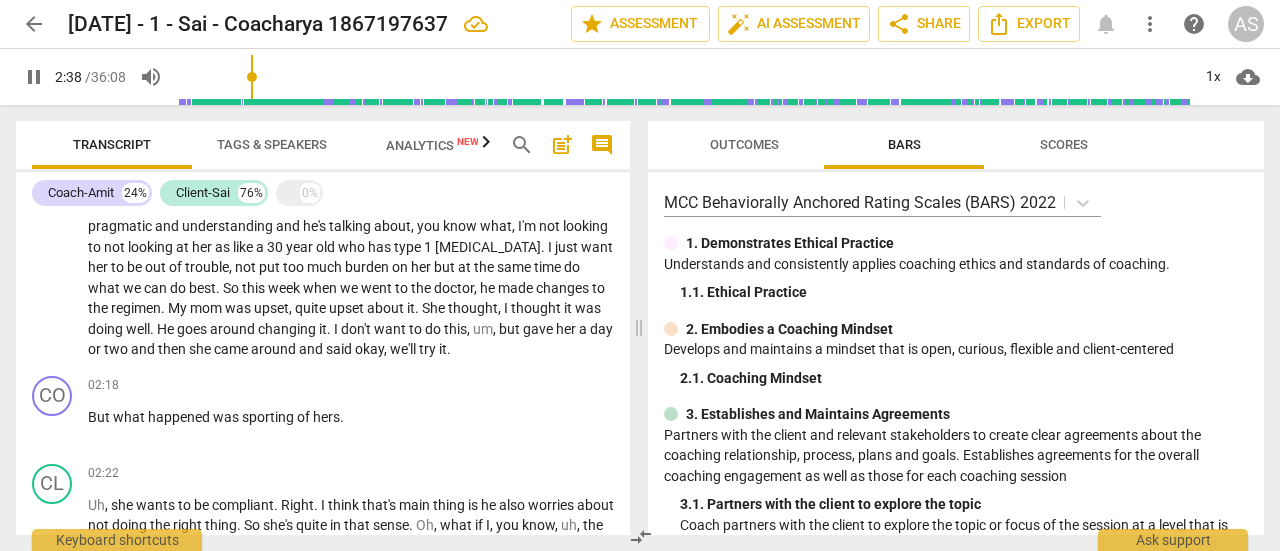 scroll, scrollTop: 1066, scrollLeft: 0, axis: vertical 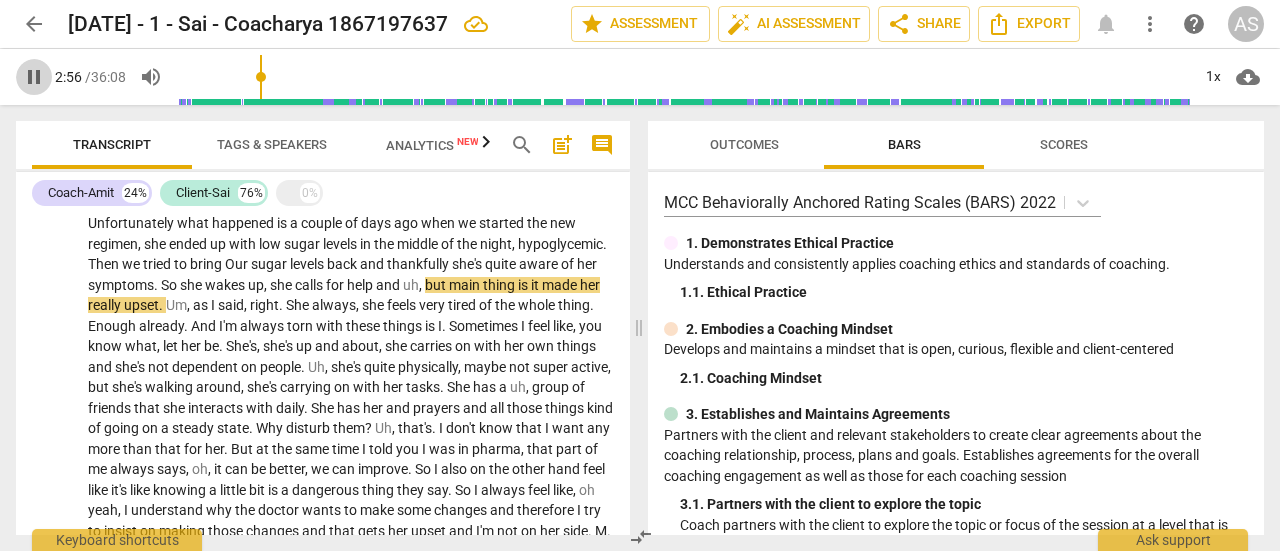 click on "pause" at bounding box center (34, 77) 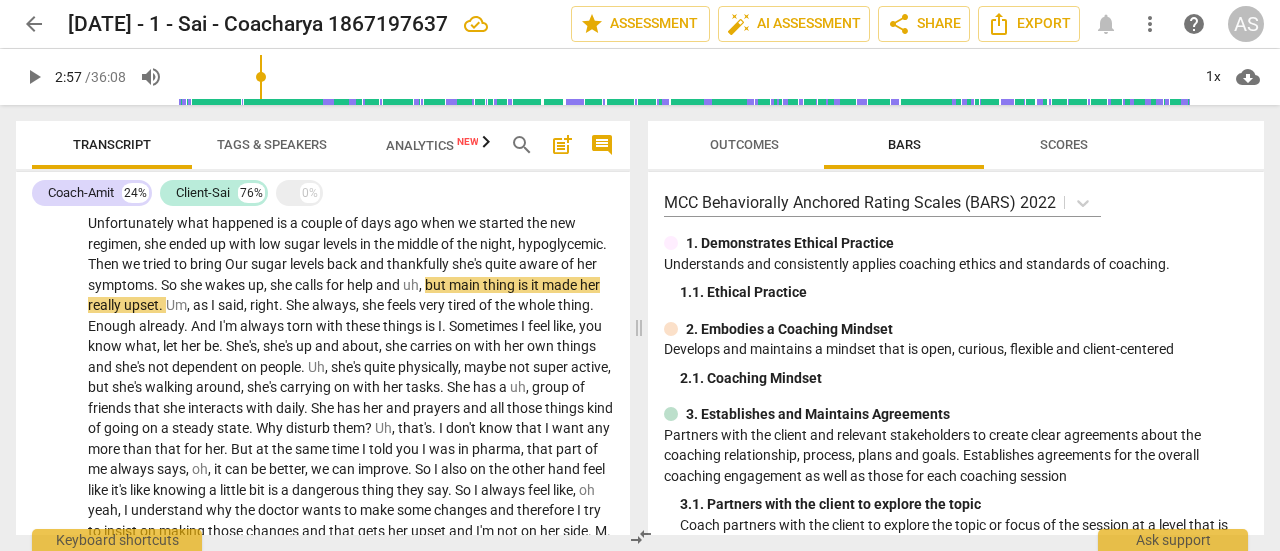 type on "177" 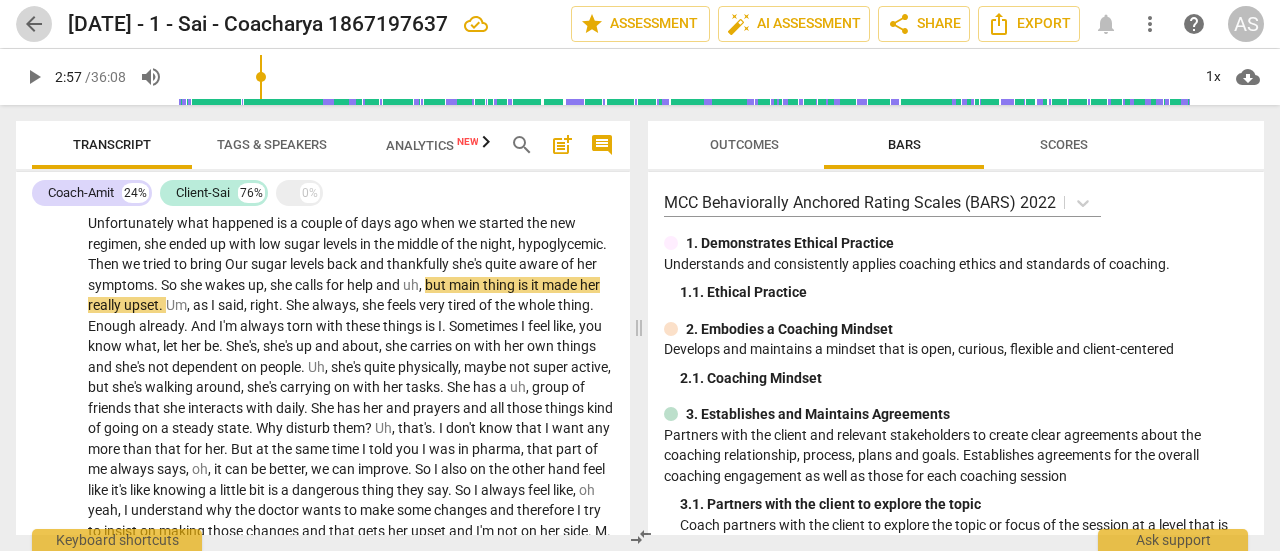 click on "arrow_back" at bounding box center (34, 24) 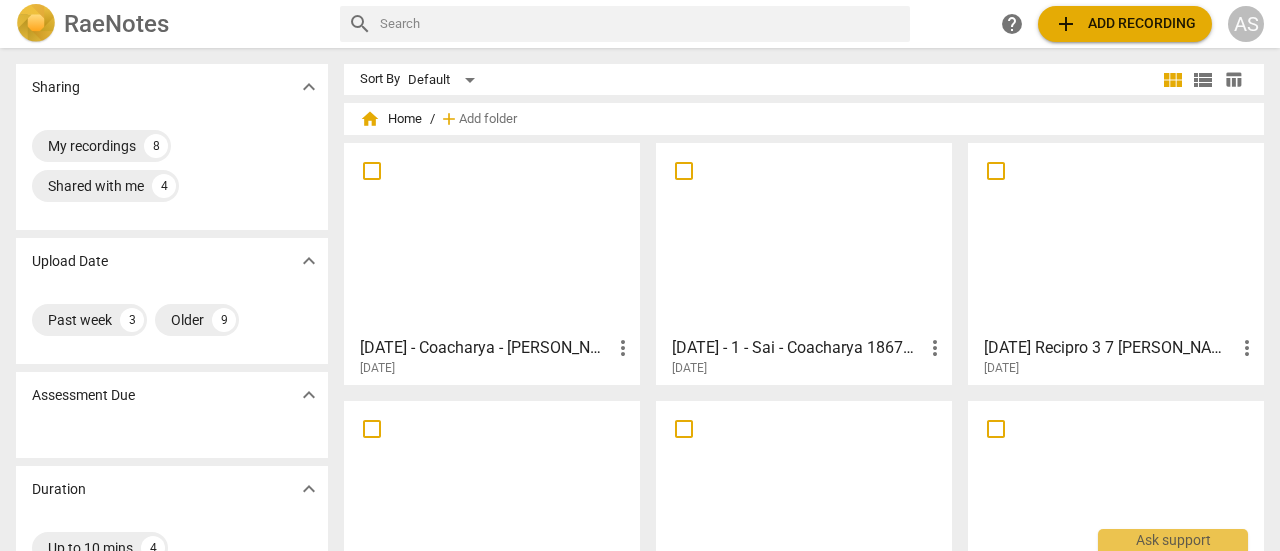 click at bounding box center (492, 238) 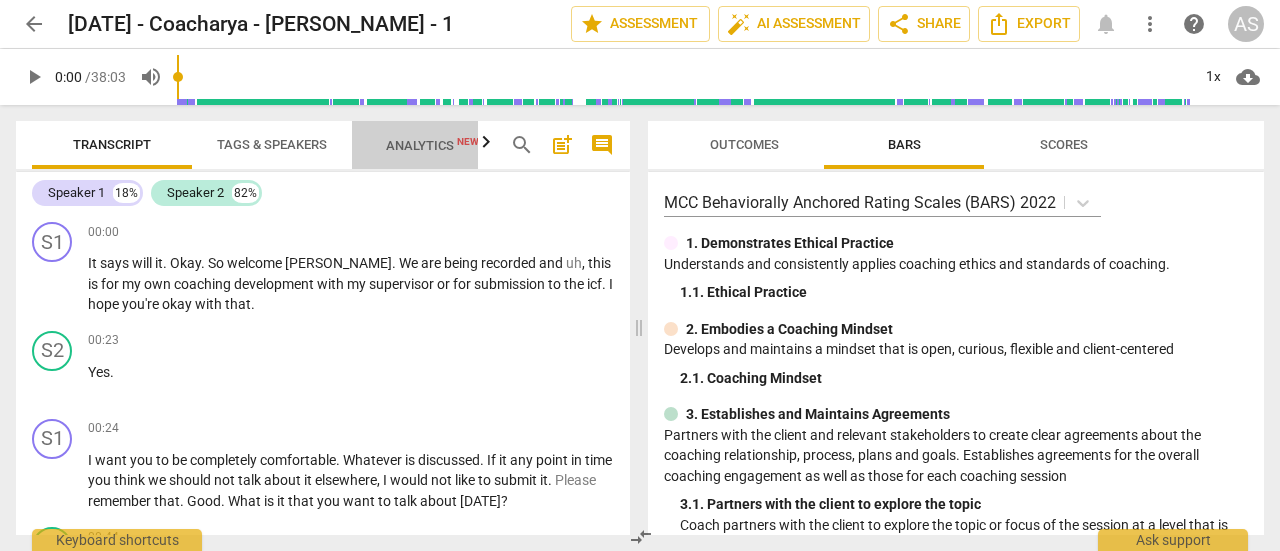 click on "Analytics   New" at bounding box center (432, 145) 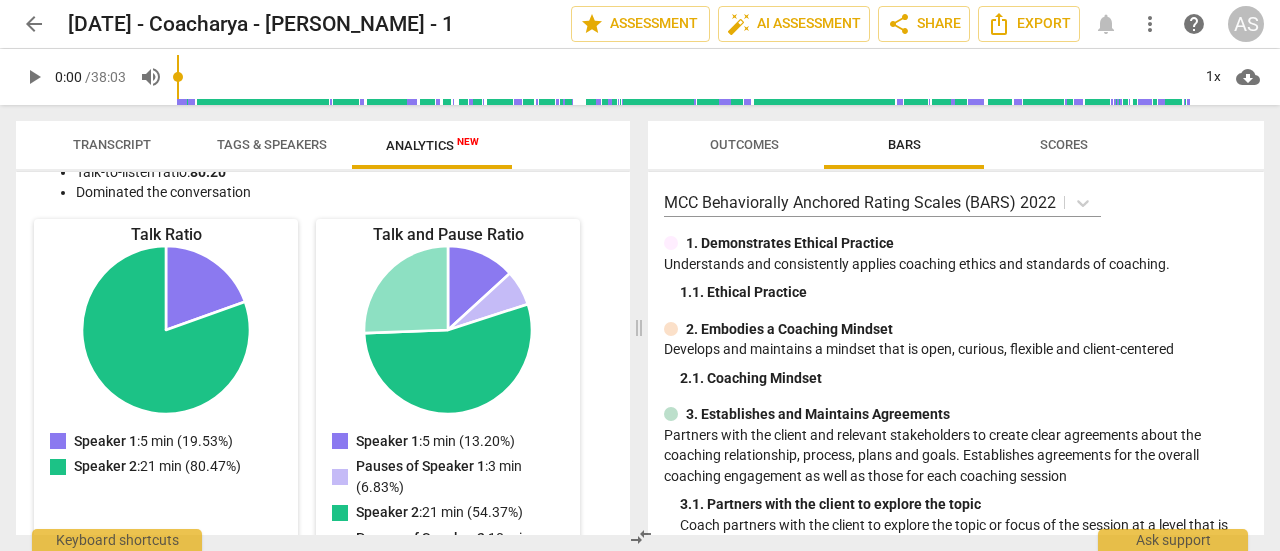 scroll, scrollTop: 190, scrollLeft: 0, axis: vertical 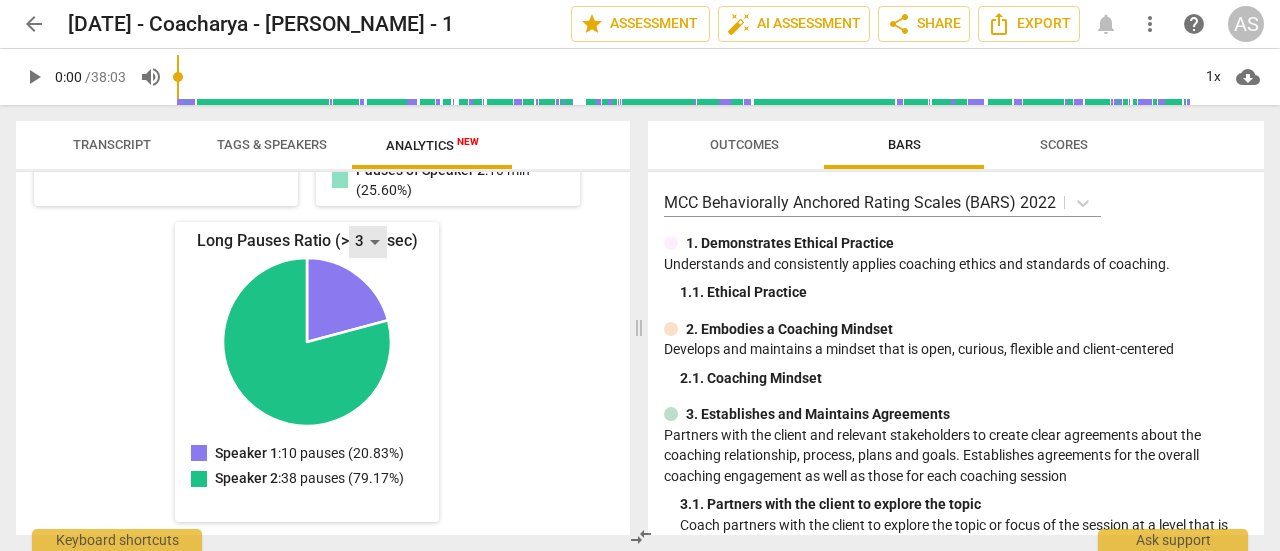 click on "3" at bounding box center [368, 242] 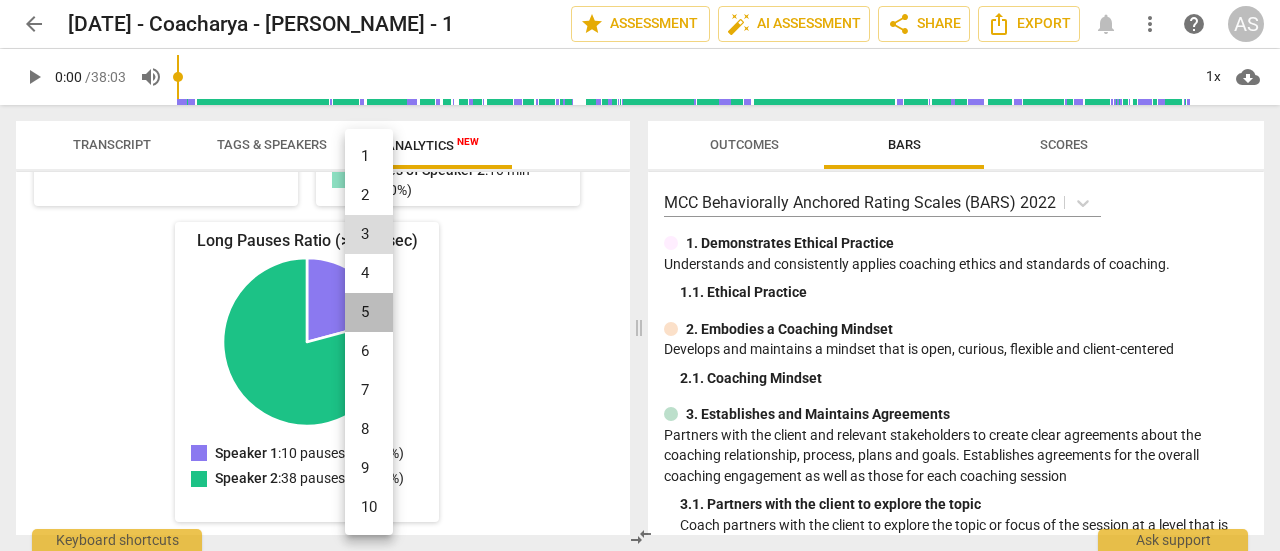 click on "5" at bounding box center [369, 312] 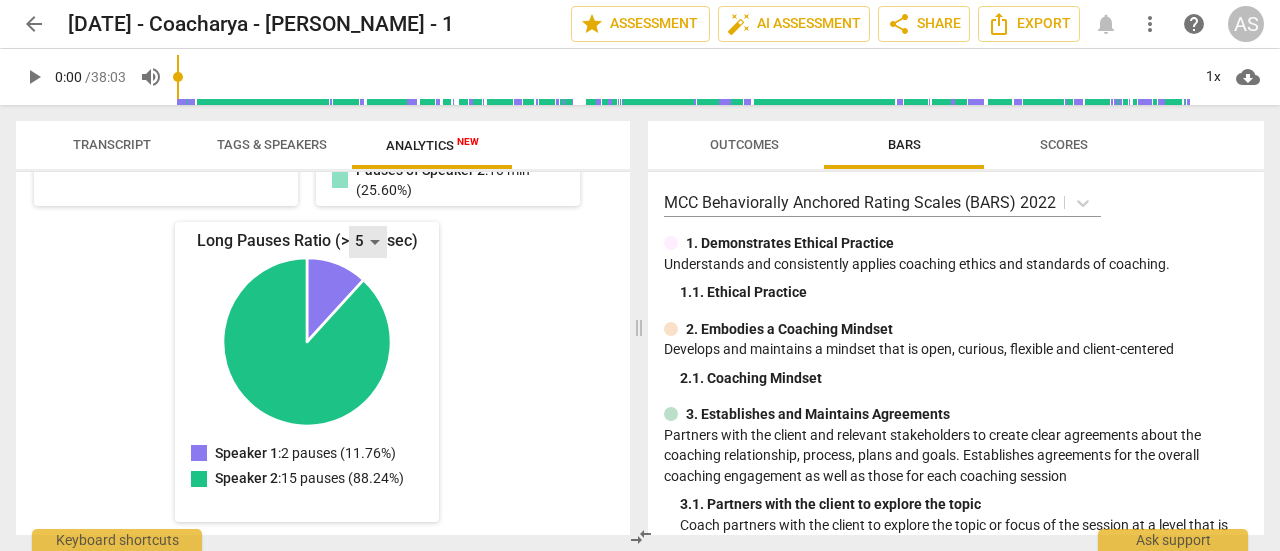 click on "5" at bounding box center [368, 242] 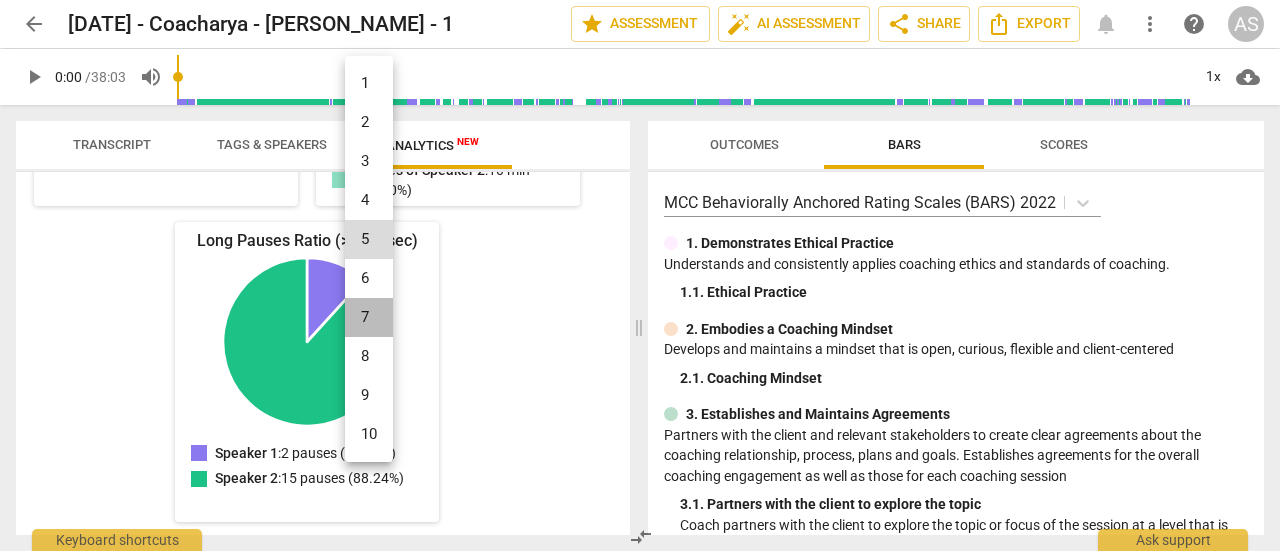 click on "7" at bounding box center (369, 317) 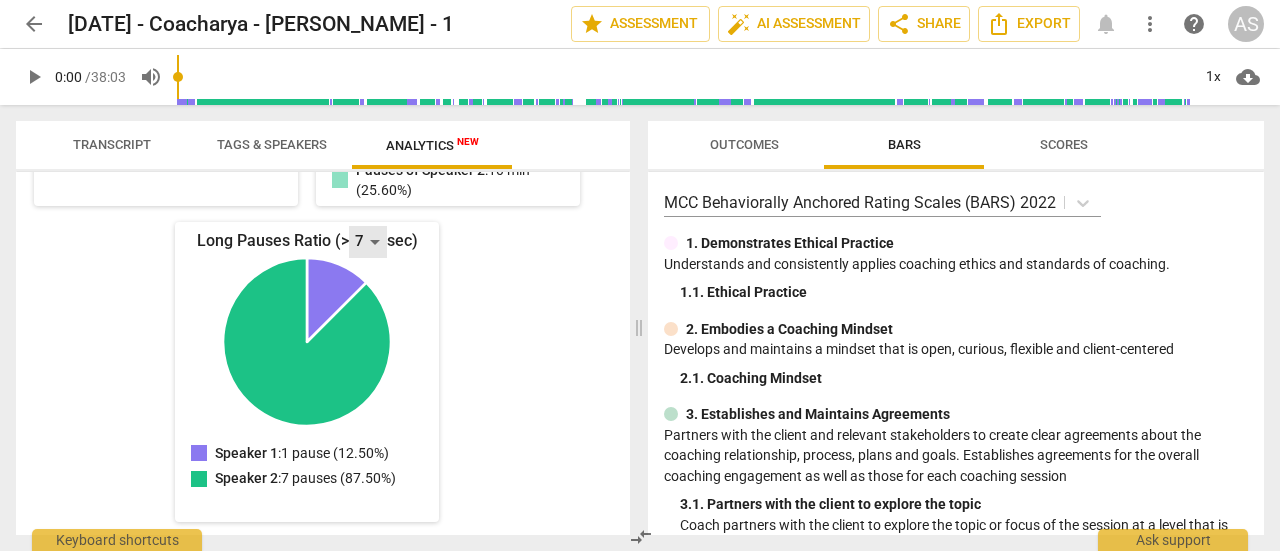 click on "7" at bounding box center [368, 242] 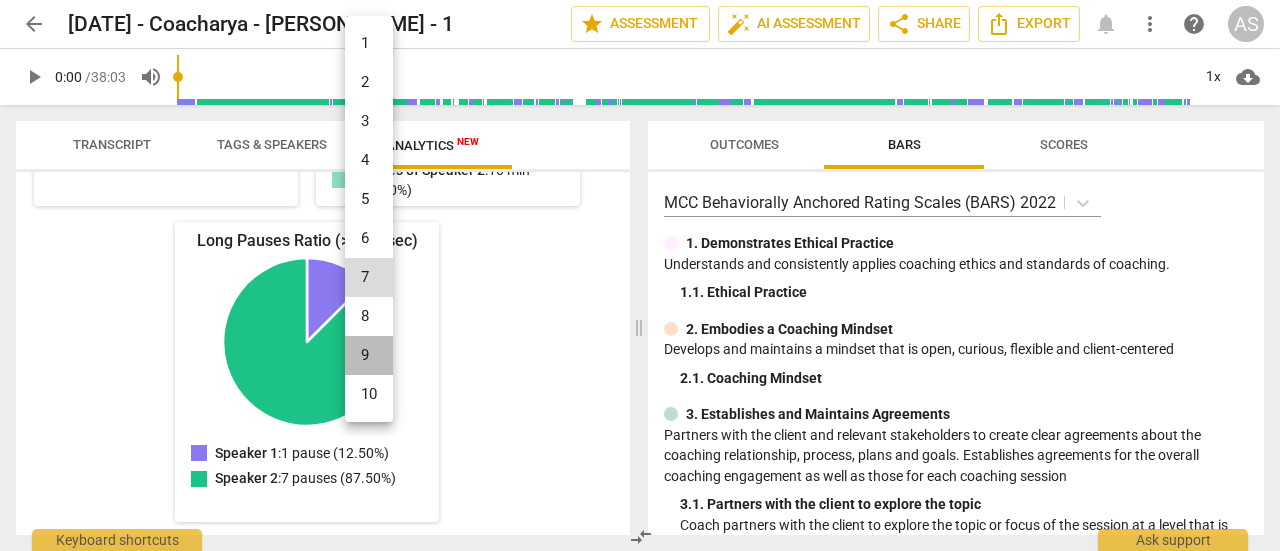 click on "9" at bounding box center (369, 355) 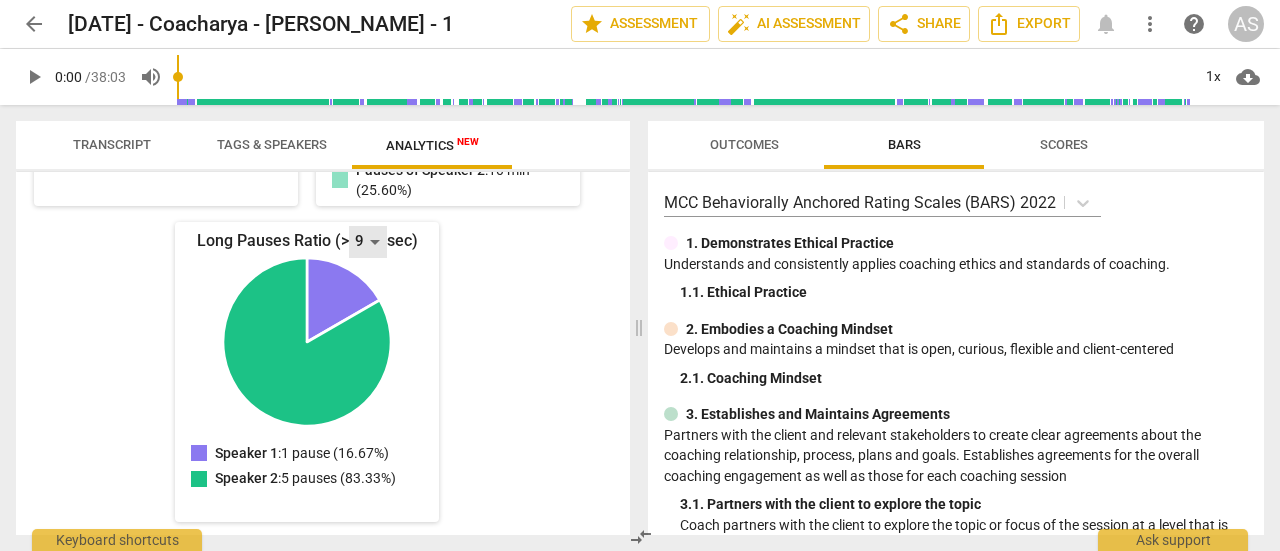 click on "9" at bounding box center (368, 242) 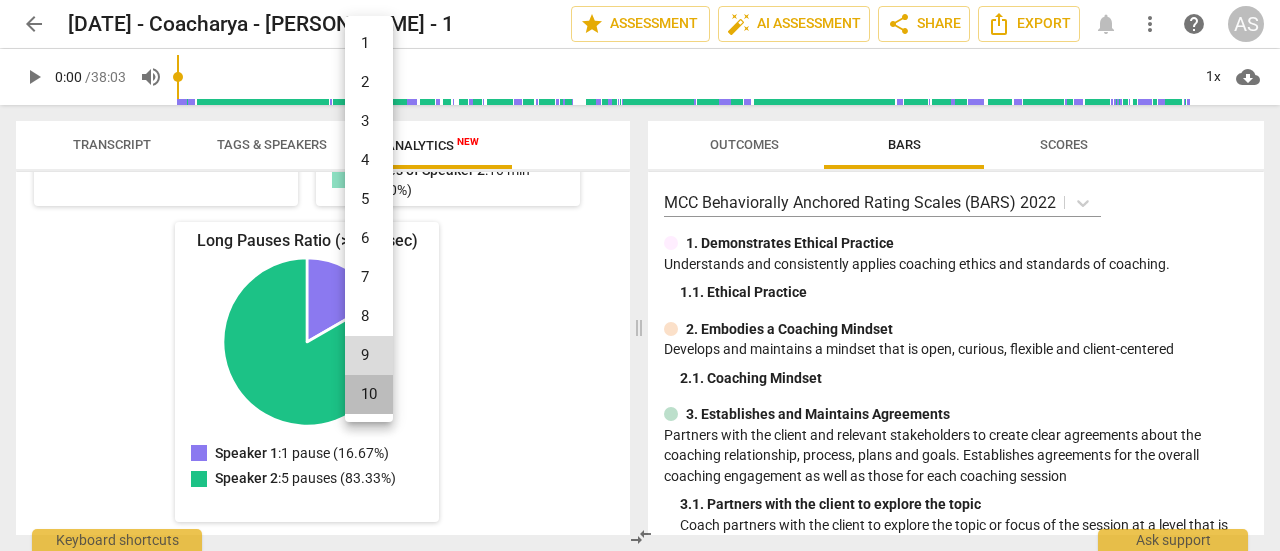 click on "10" at bounding box center (369, 394) 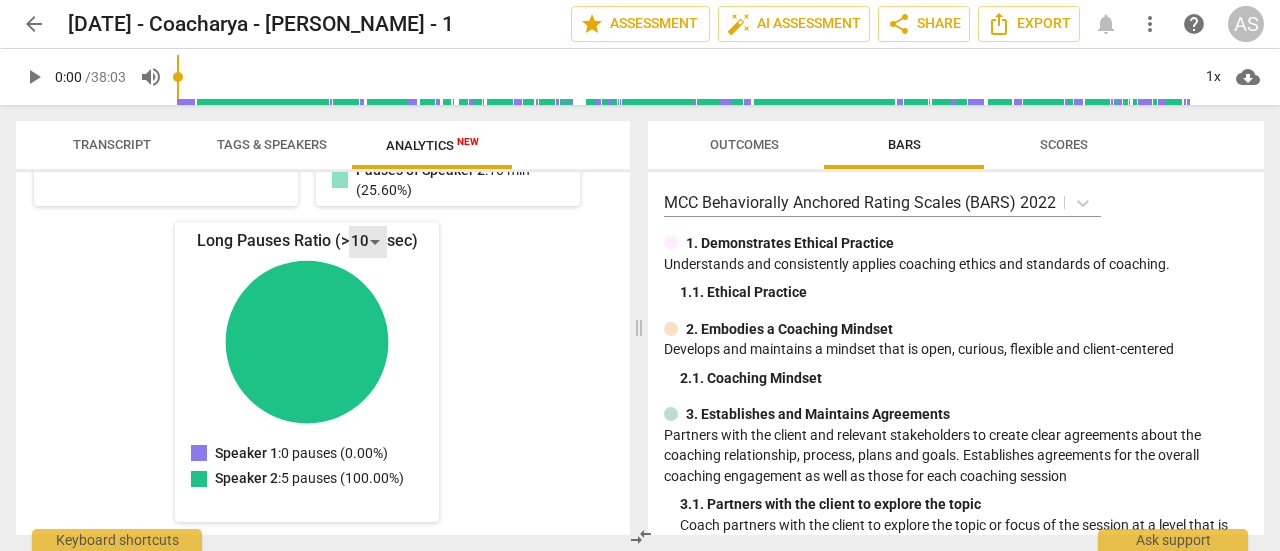 click on "10" at bounding box center (368, 242) 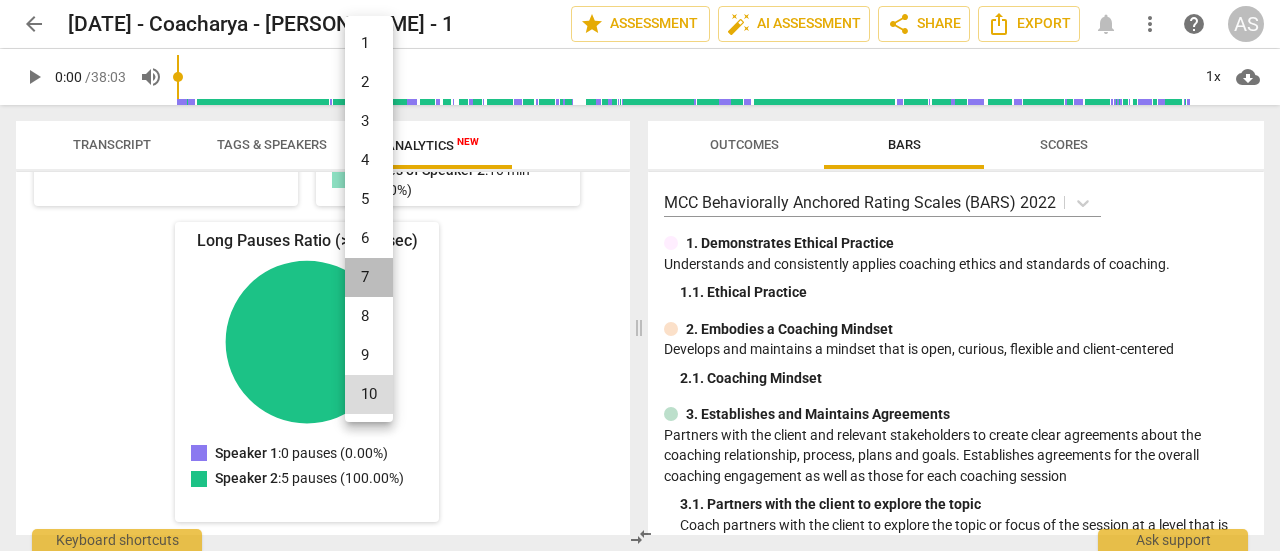 click on "7" at bounding box center (369, 277) 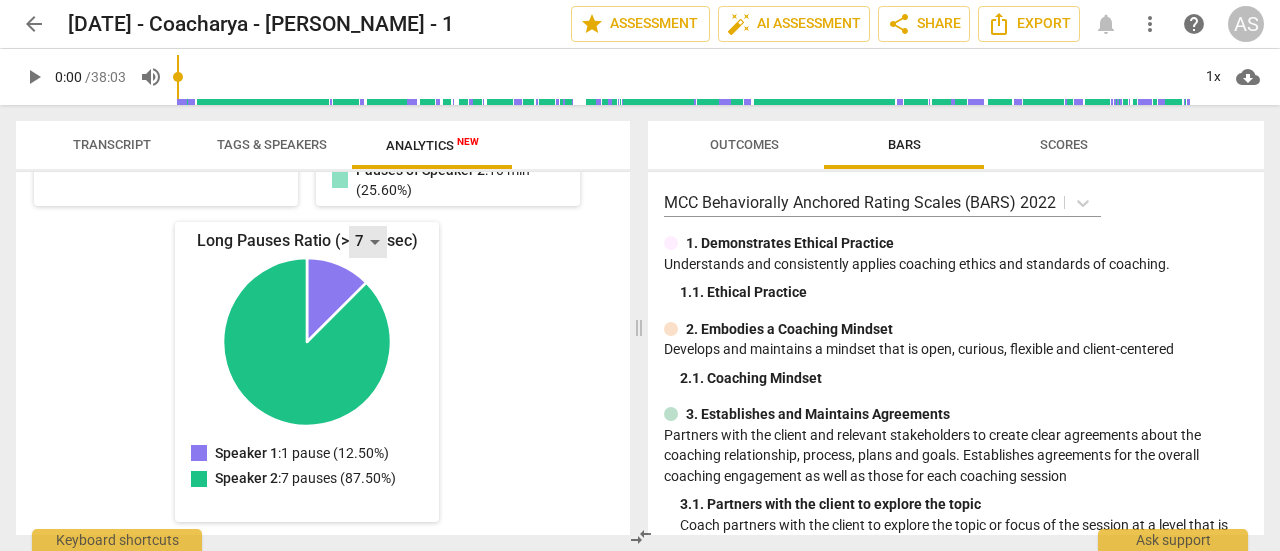 click on "7" at bounding box center (368, 242) 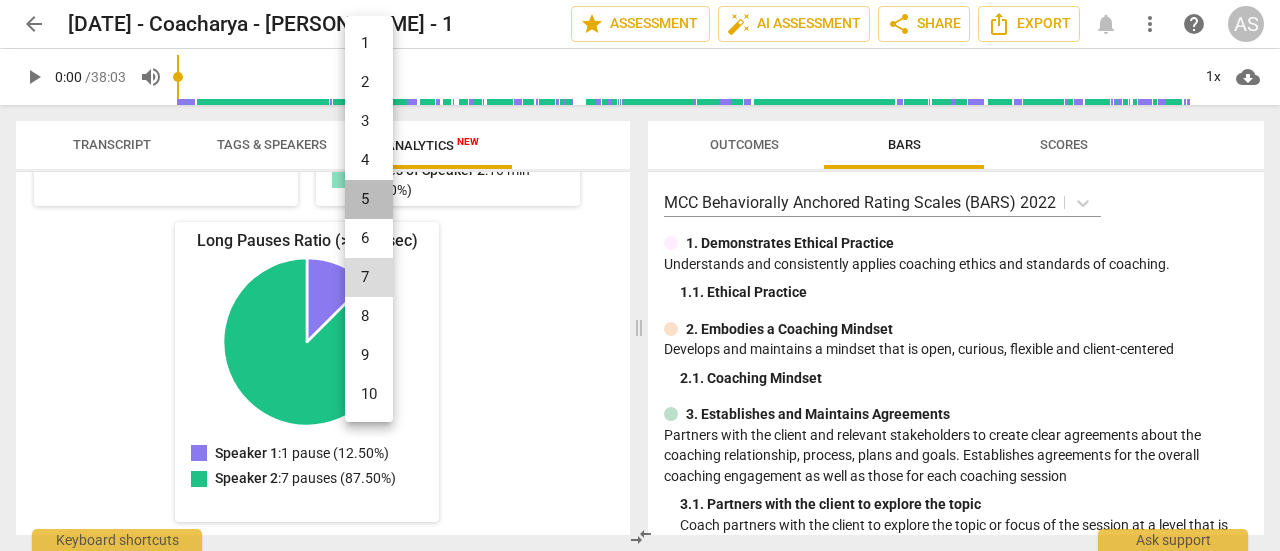 click on "5" at bounding box center [369, 199] 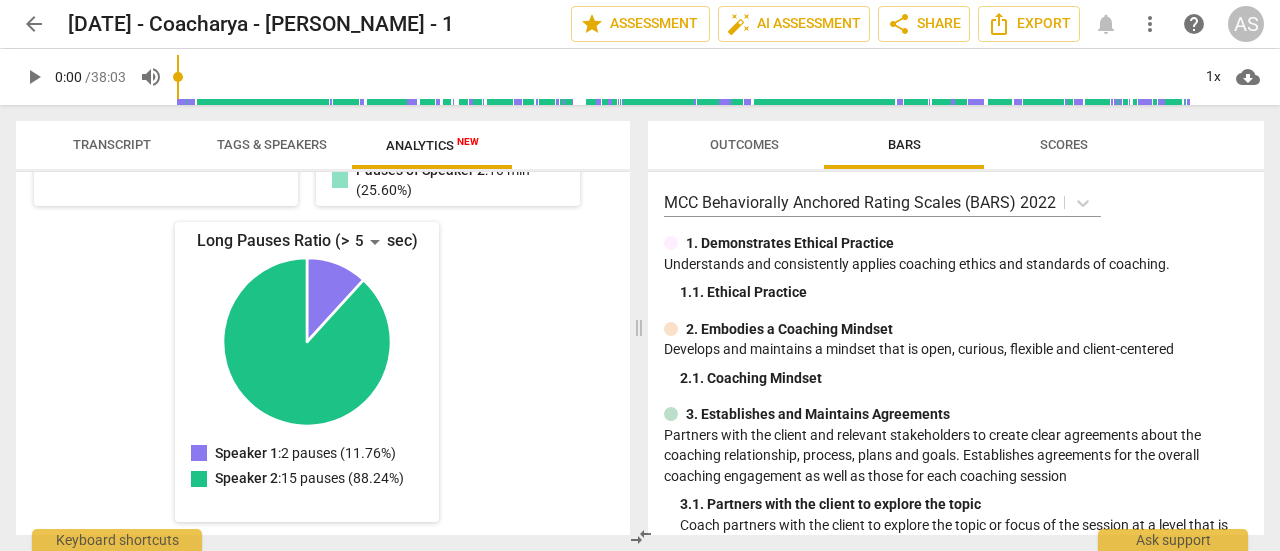 click on "Speaker 1: 2 pauses (11.76%)" 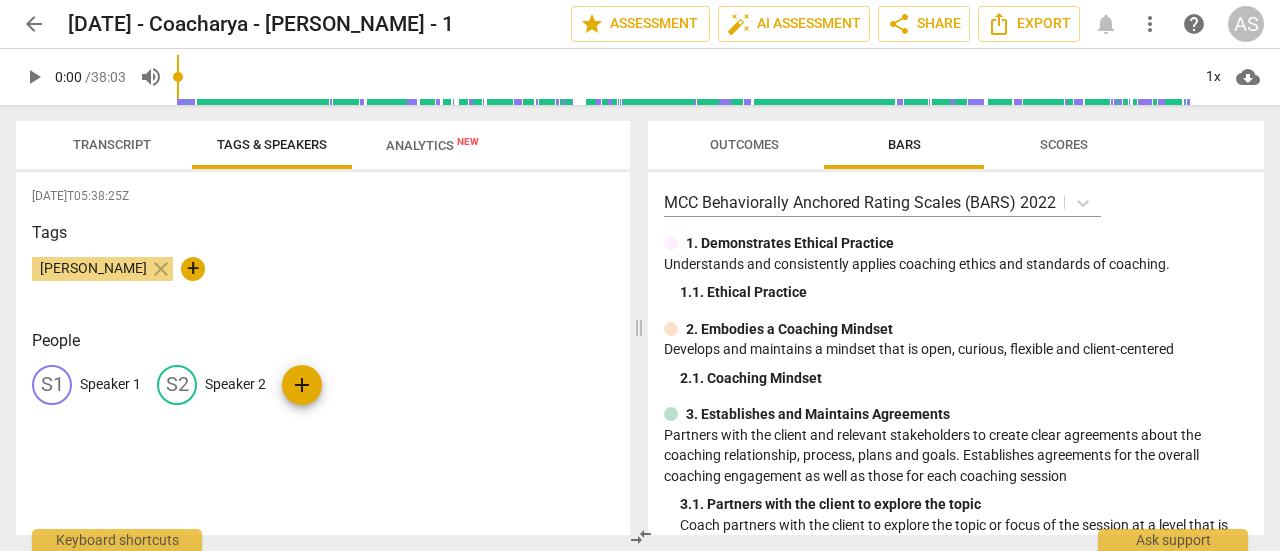 click on "Speaker 1" at bounding box center [110, 384] 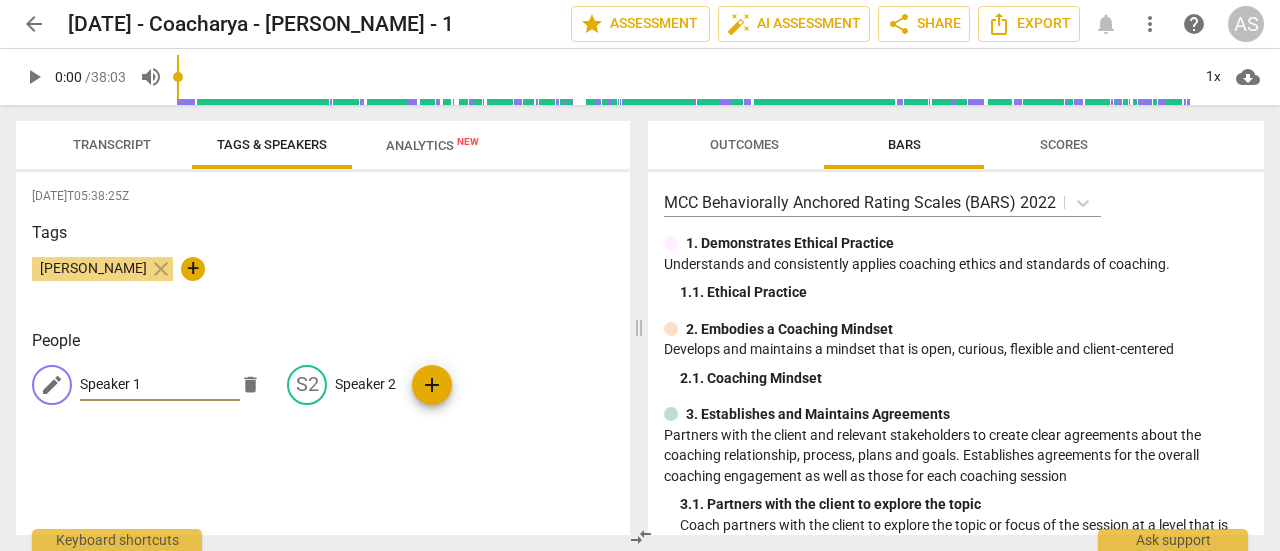 click on "Speaker 1" at bounding box center (160, 385) 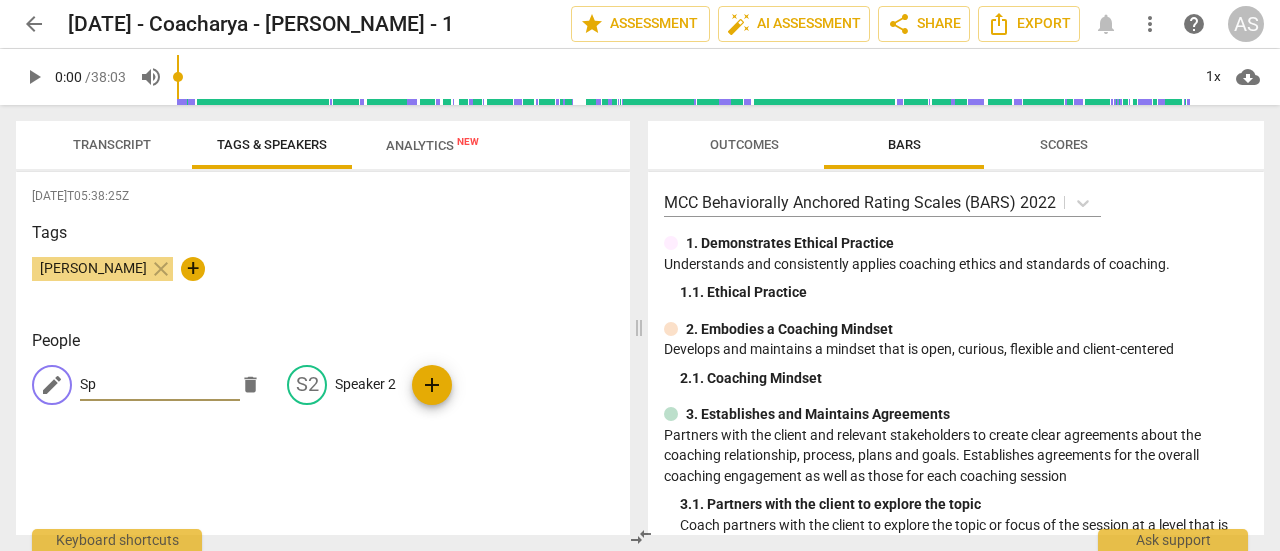 type on "S" 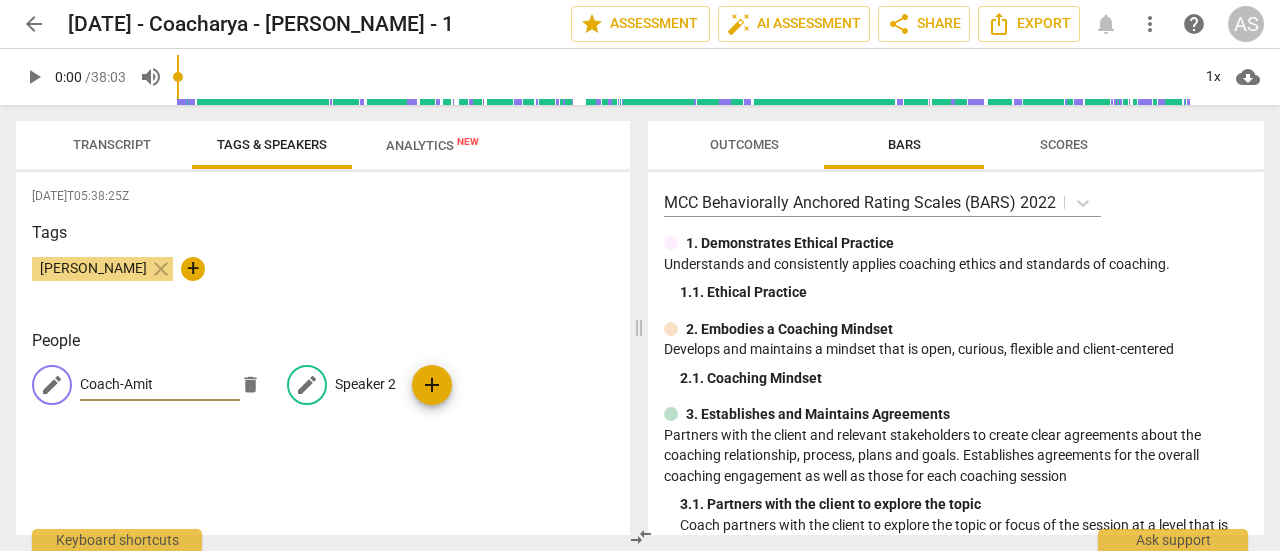 type on "Coach-Amit" 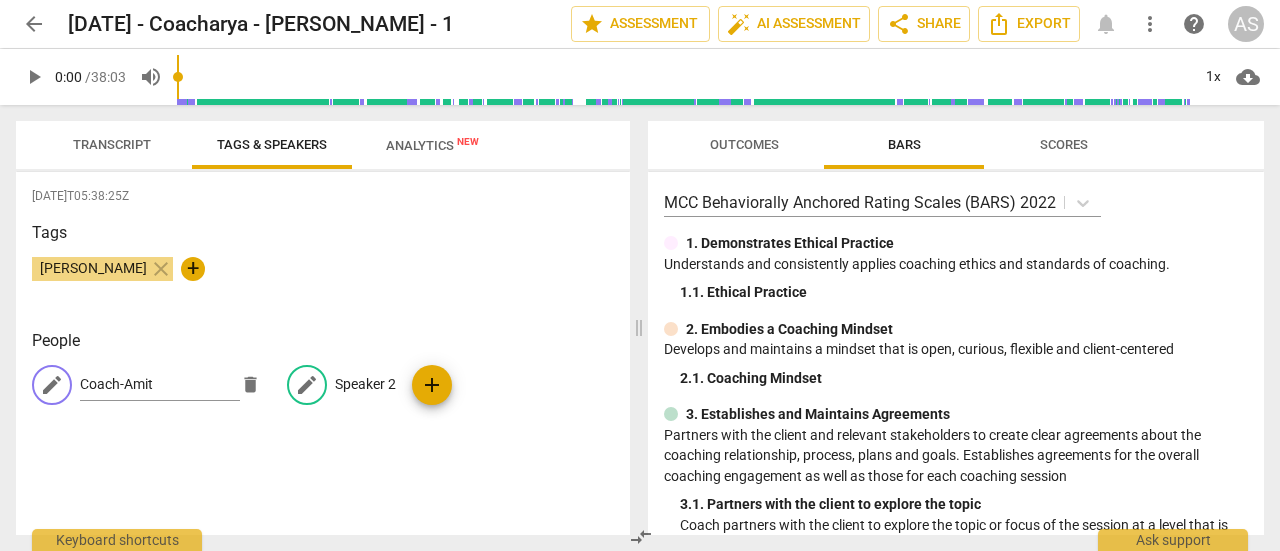 click on "Speaker 2" at bounding box center (365, 384) 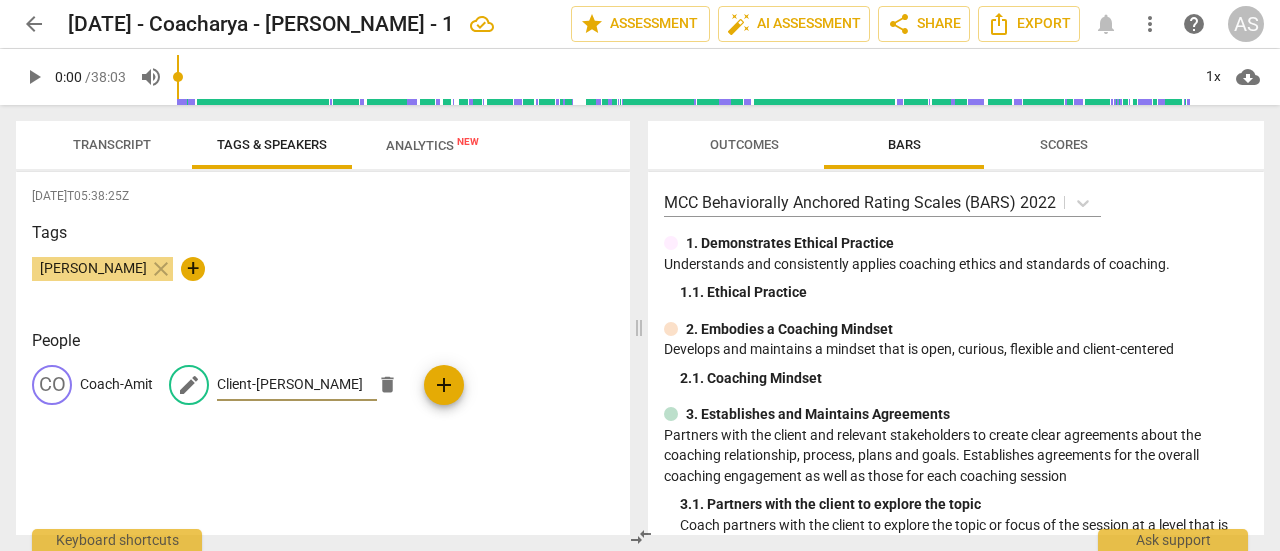type on "Client-[PERSON_NAME]" 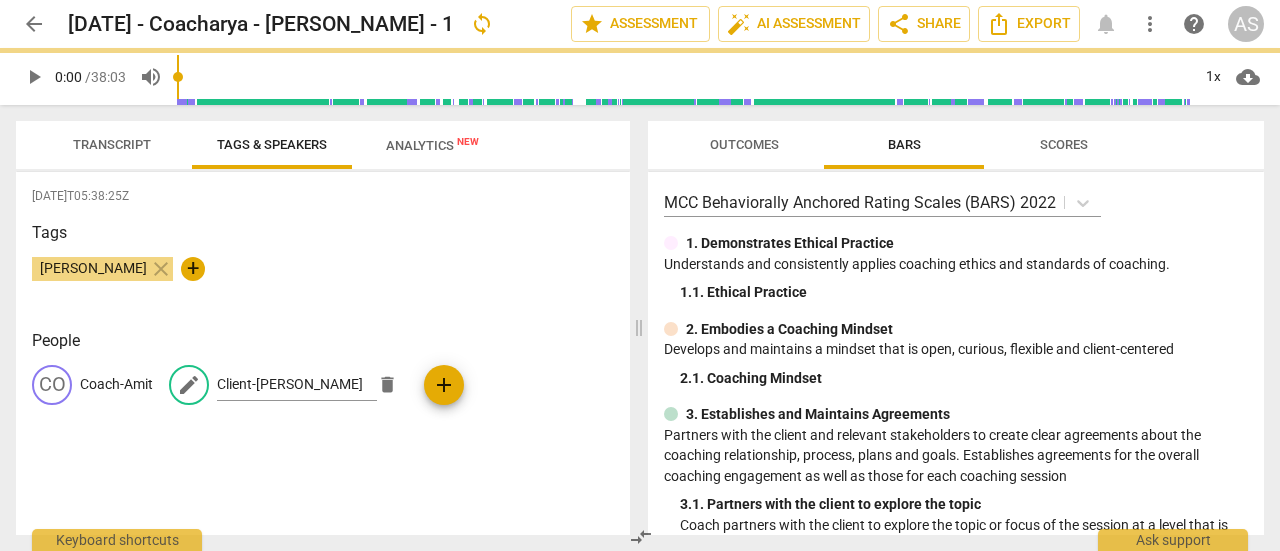 click on "Analytics   New" at bounding box center (432, 145) 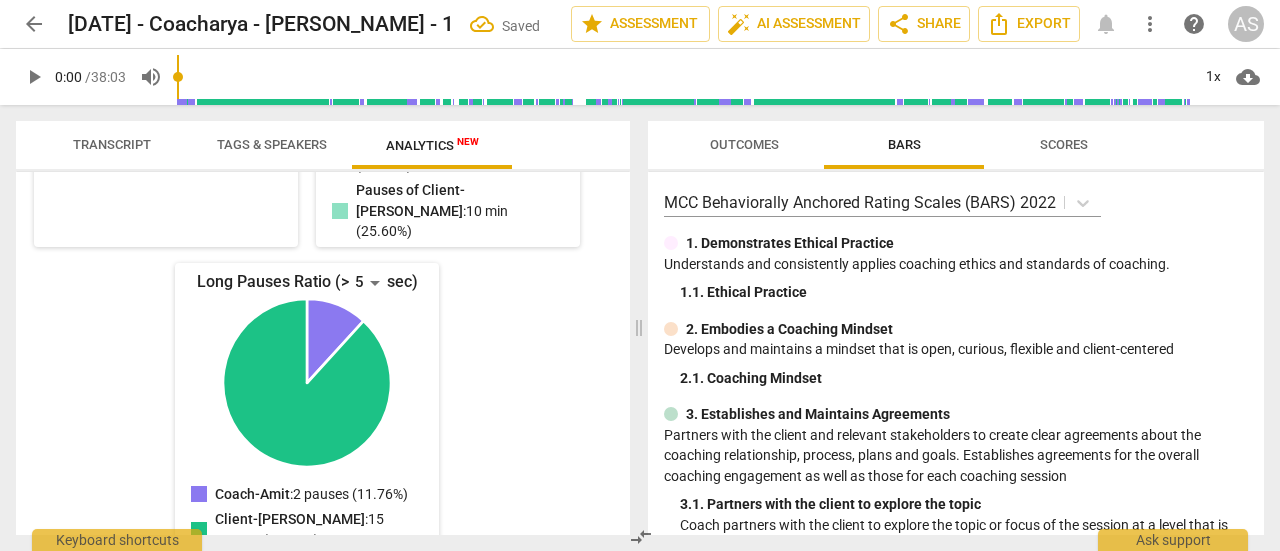 click on "Coach-[PERSON_NAME] for  5  minutes ( 13.20% ) Paused for  3  minutes ( 6.83% ) Talk-to-listen ratio:  20:80 Client-[PERSON_NAME] for  21  minutes ( 54.37% ) Paused for  10  minutes ( 25.60% ) Talk-to-listen ratio:  80:20 Dominated the conversation Talk Ratio Coach-Amit: 5 min (19.53%) Client-[PERSON_NAME]: 21 min (80.47%) Coach-Amit :  5 min (19.53%) Client-[PERSON_NAME] :  21 min (80.47%) Talk and Pause Ratio Coach-Amit: 5 min (13.20%) Pauses of Coach-Amit: 3 min (6.83%) Client-[PERSON_NAME]: 21 min (54.37%) Pauses of Client-[PERSON_NAME]: 10 min (25.60%) Coach-Amit :  5 min (13.20%) Pauses of Coach-Amit :  3 min (6.83%) Client-[PERSON_NAME] :  21 min (54.37%) Pauses of Client-[PERSON_NAME] :  10 min (25.60%) Long Pauses Ratio (> 5 sec) Coach-Amit: 2 pauses (11.76%) Client-[PERSON_NAME]: 15 pauses (88.24%) Coach-Amit :  2 pauses (11.76%) Client-[PERSON_NAME] :  15 pauses (88.24%)" at bounding box center (323, 353) 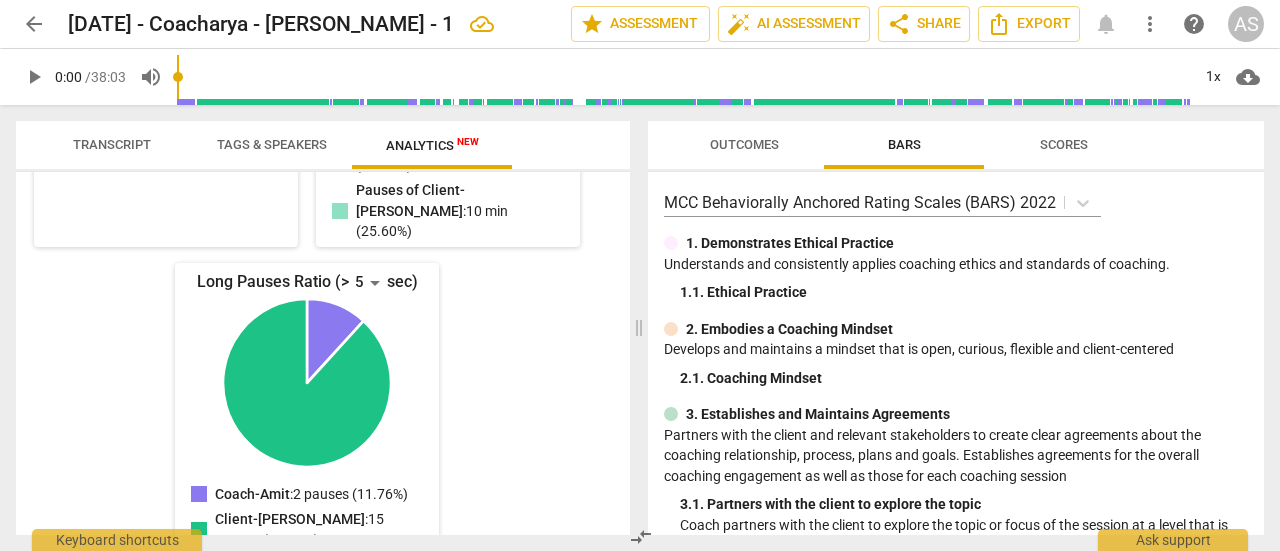scroll, scrollTop: 239, scrollLeft: 0, axis: vertical 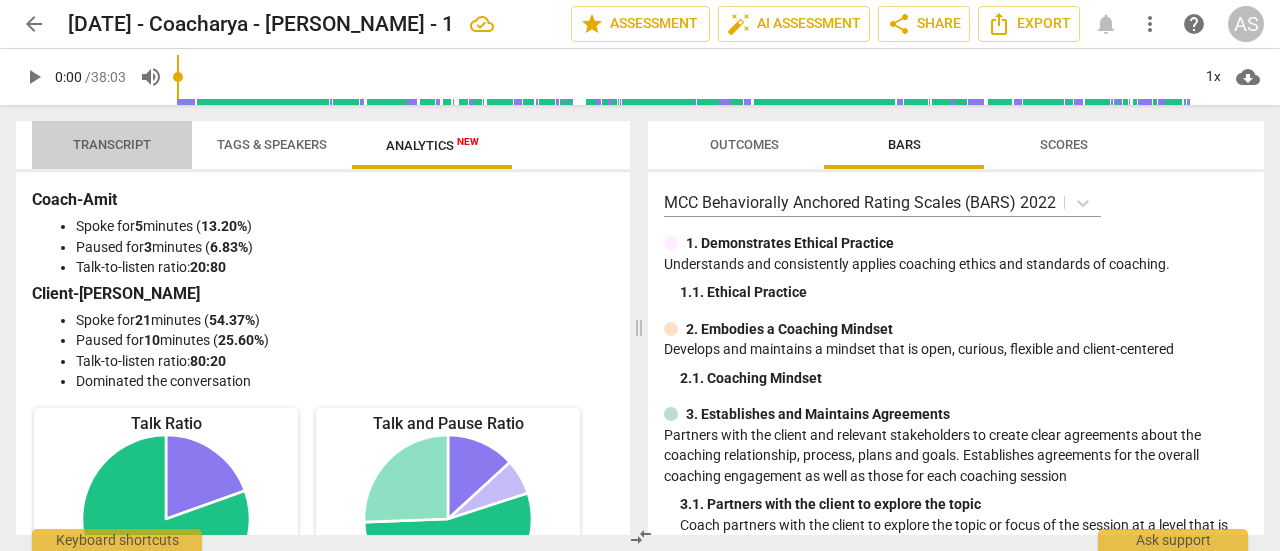 click on "Transcript" at bounding box center (112, 144) 